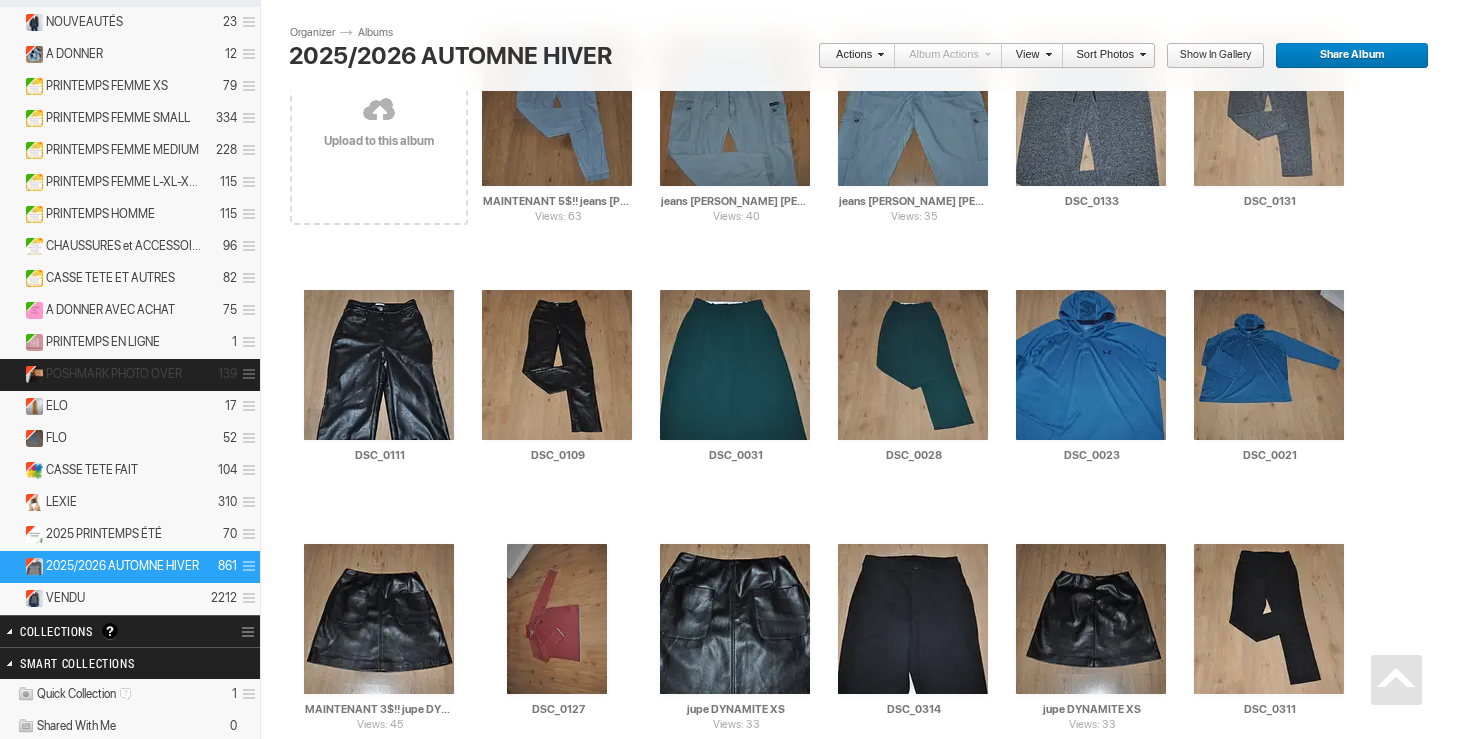 scroll, scrollTop: 0, scrollLeft: 0, axis: both 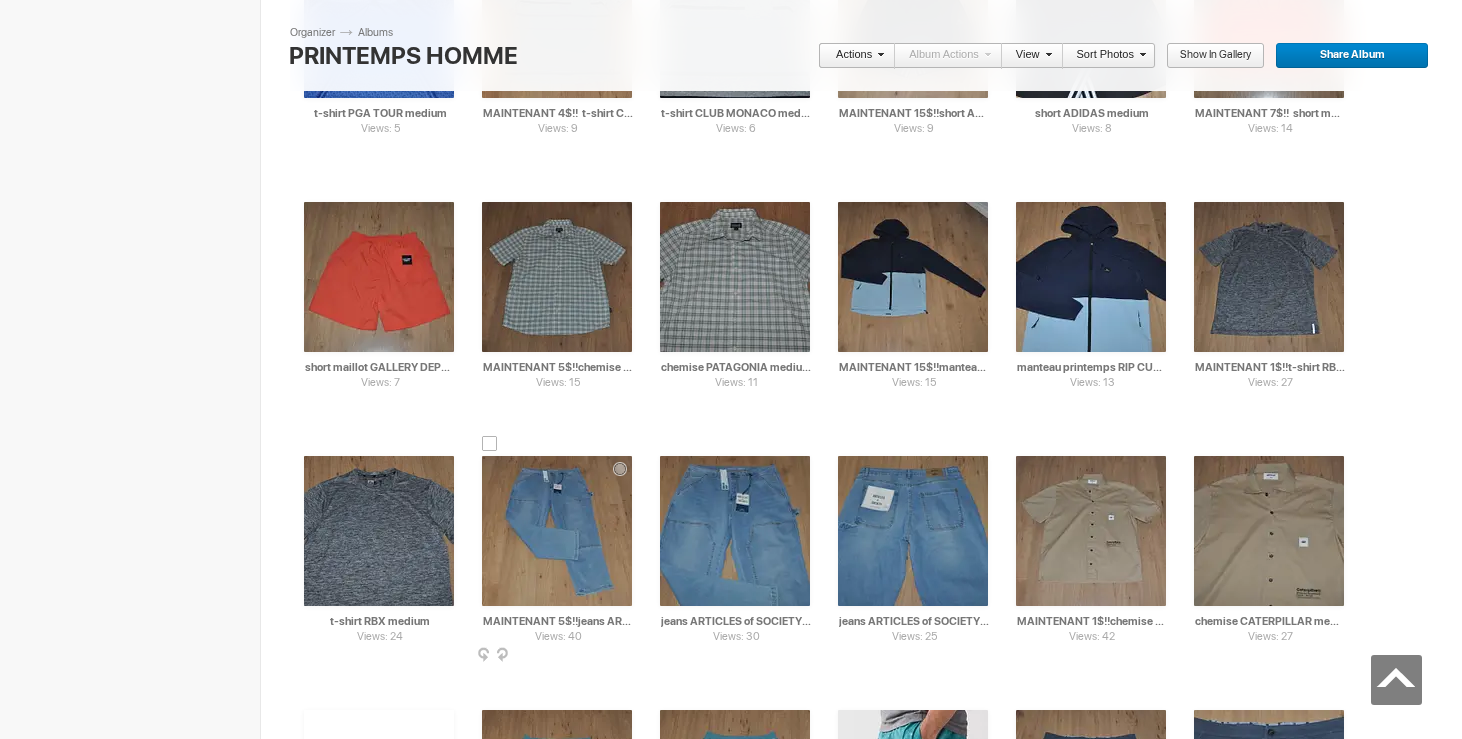 click at bounding box center (490, 444) 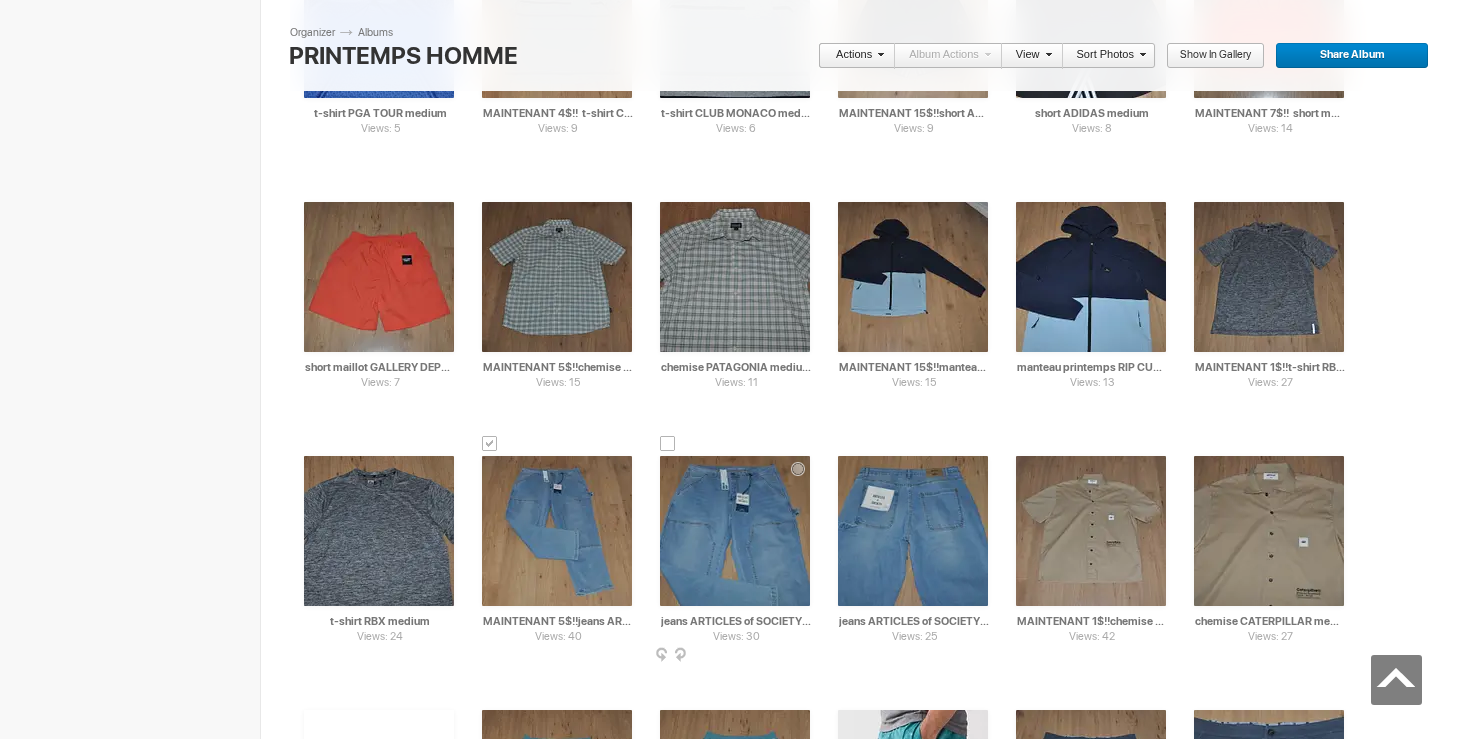 click at bounding box center (668, 444) 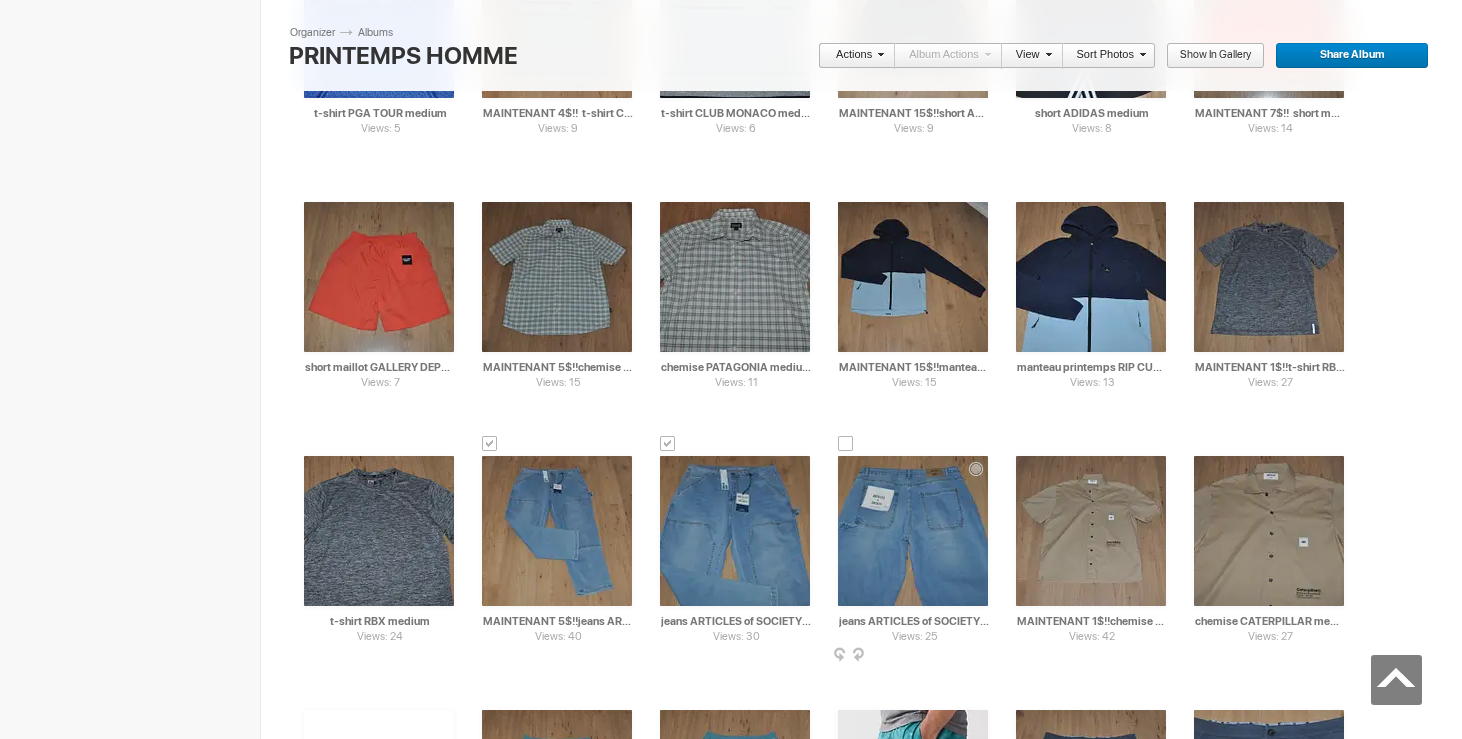 click at bounding box center [846, 444] 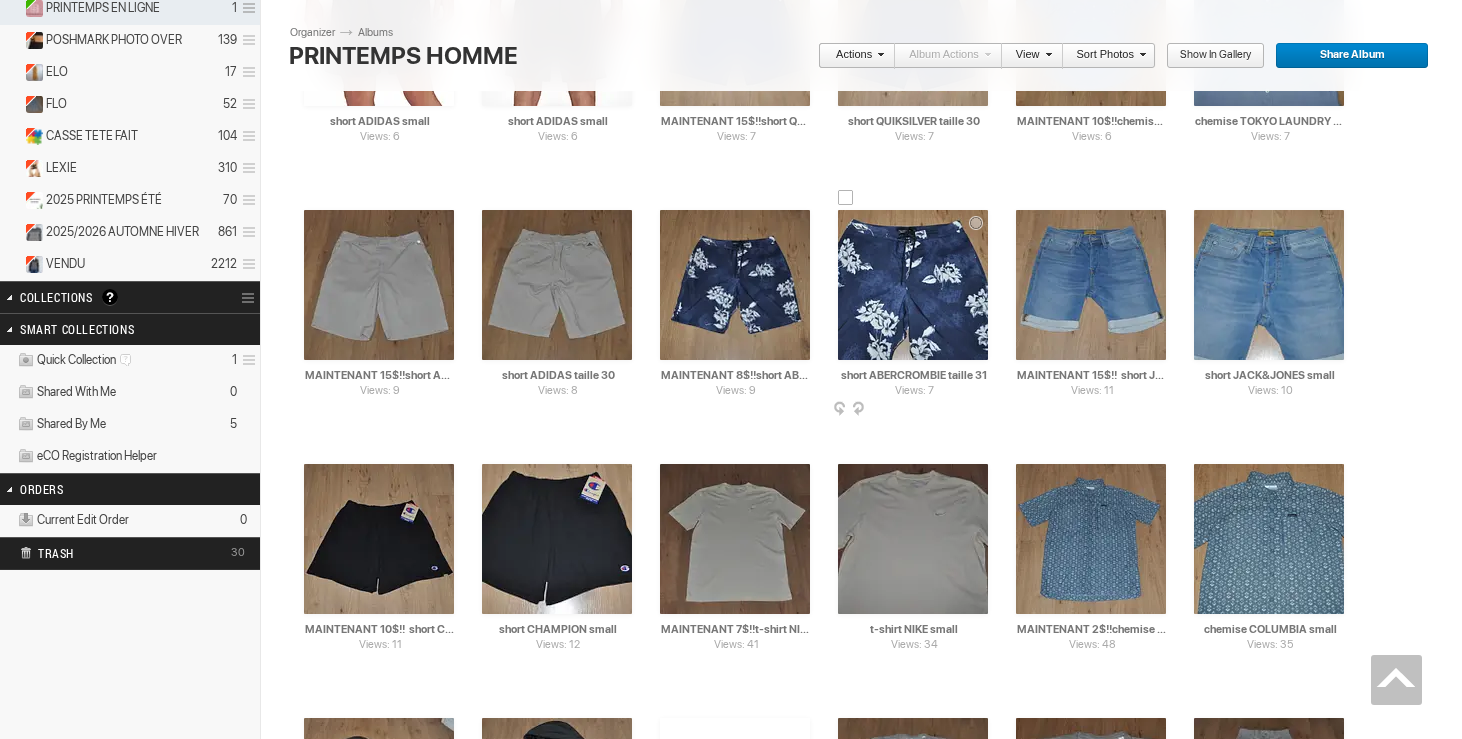 scroll, scrollTop: 0, scrollLeft: 0, axis: both 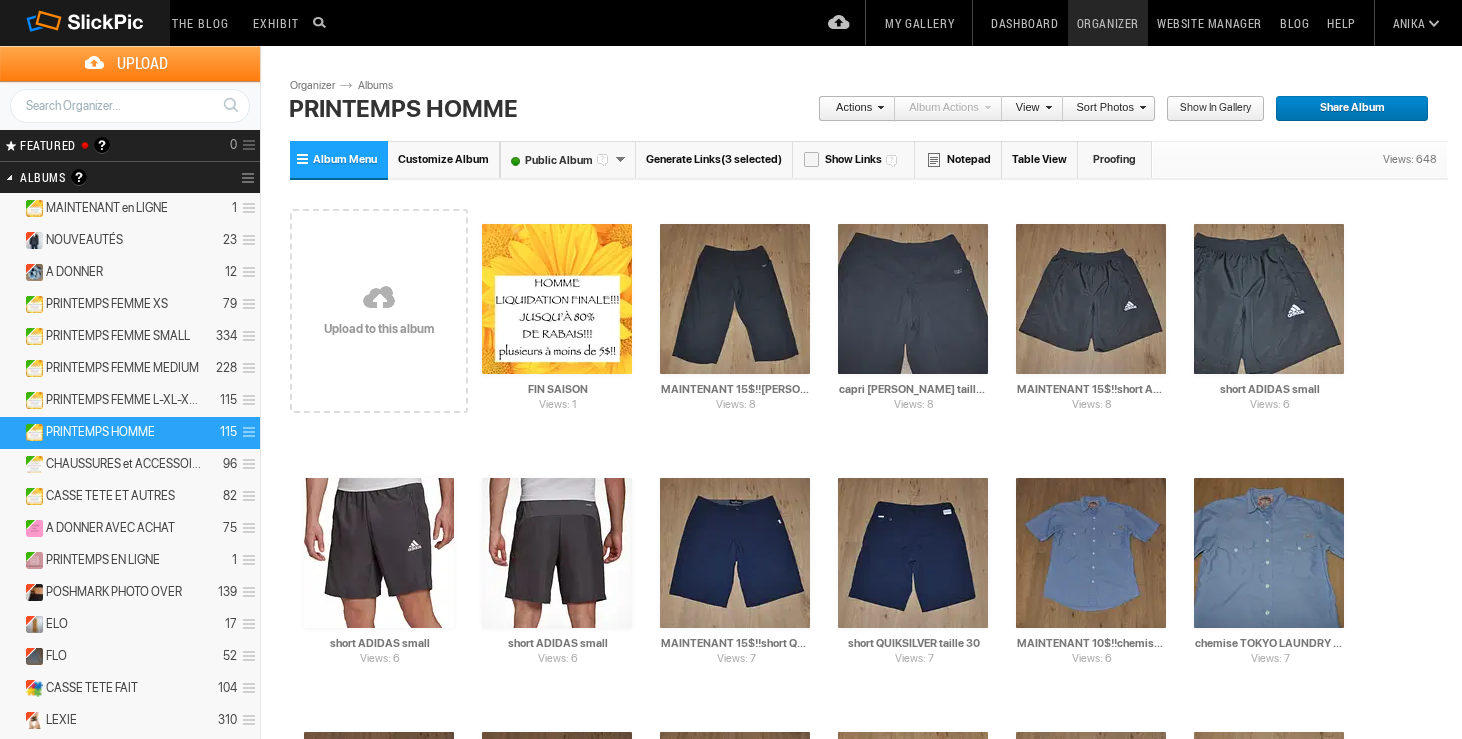 click at bounding box center [878, 107] 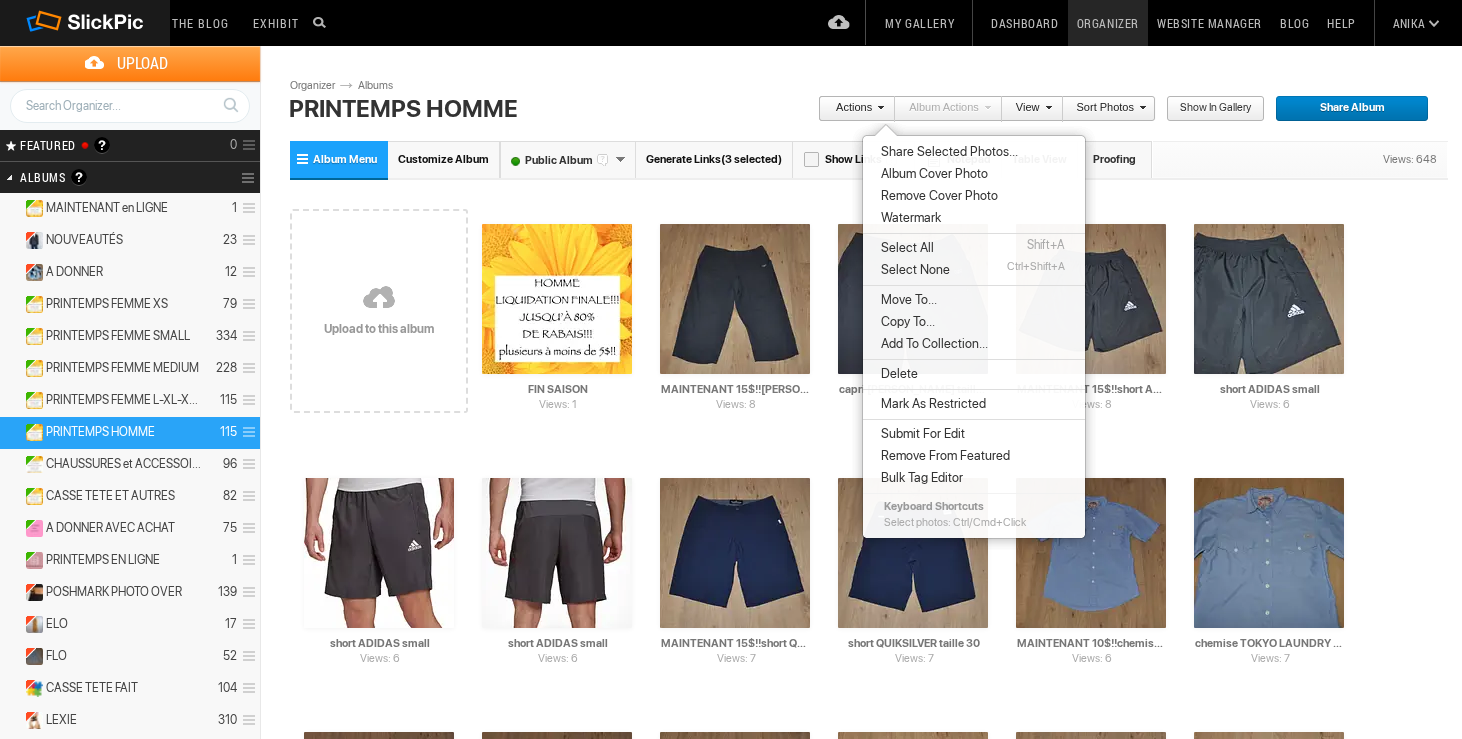 click on "Move To..." at bounding box center [906, 300] 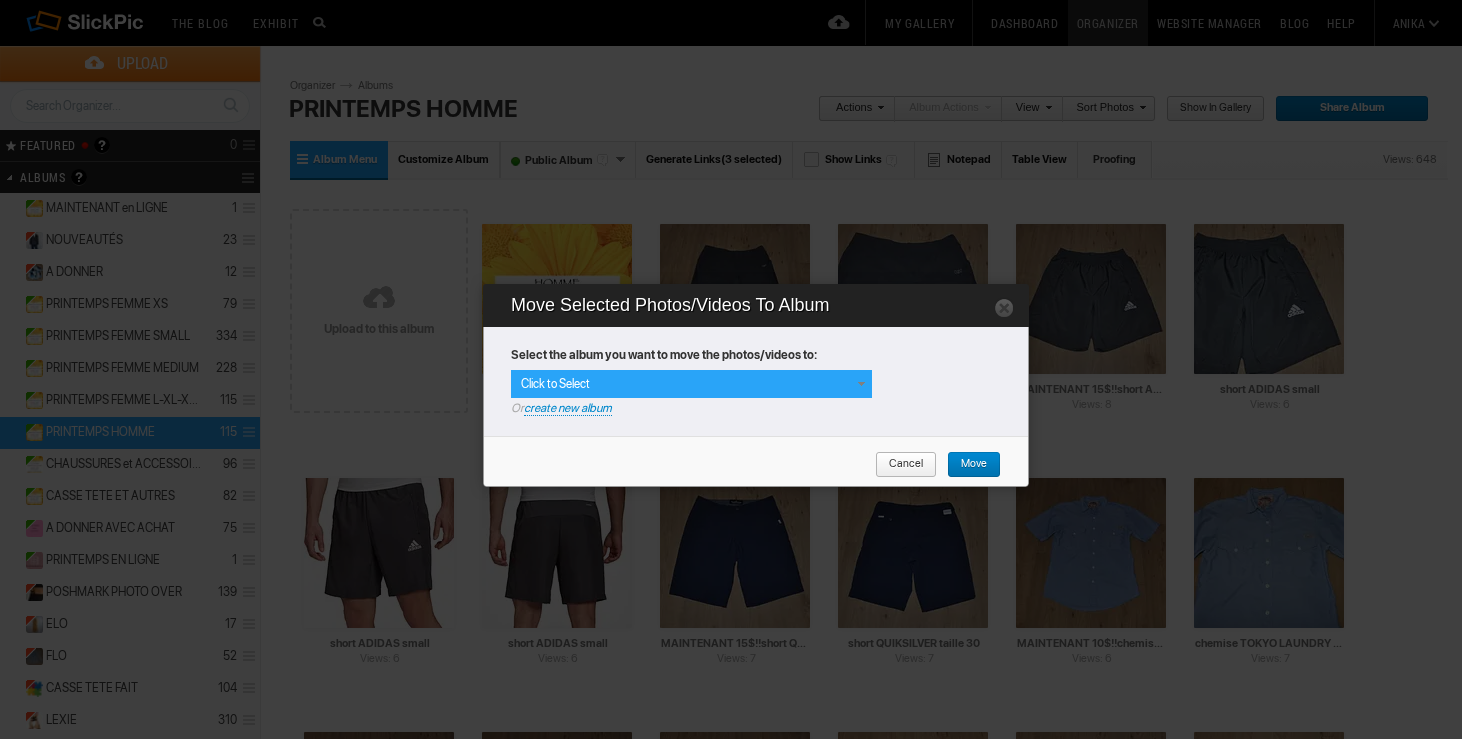 click at bounding box center (861, 384) 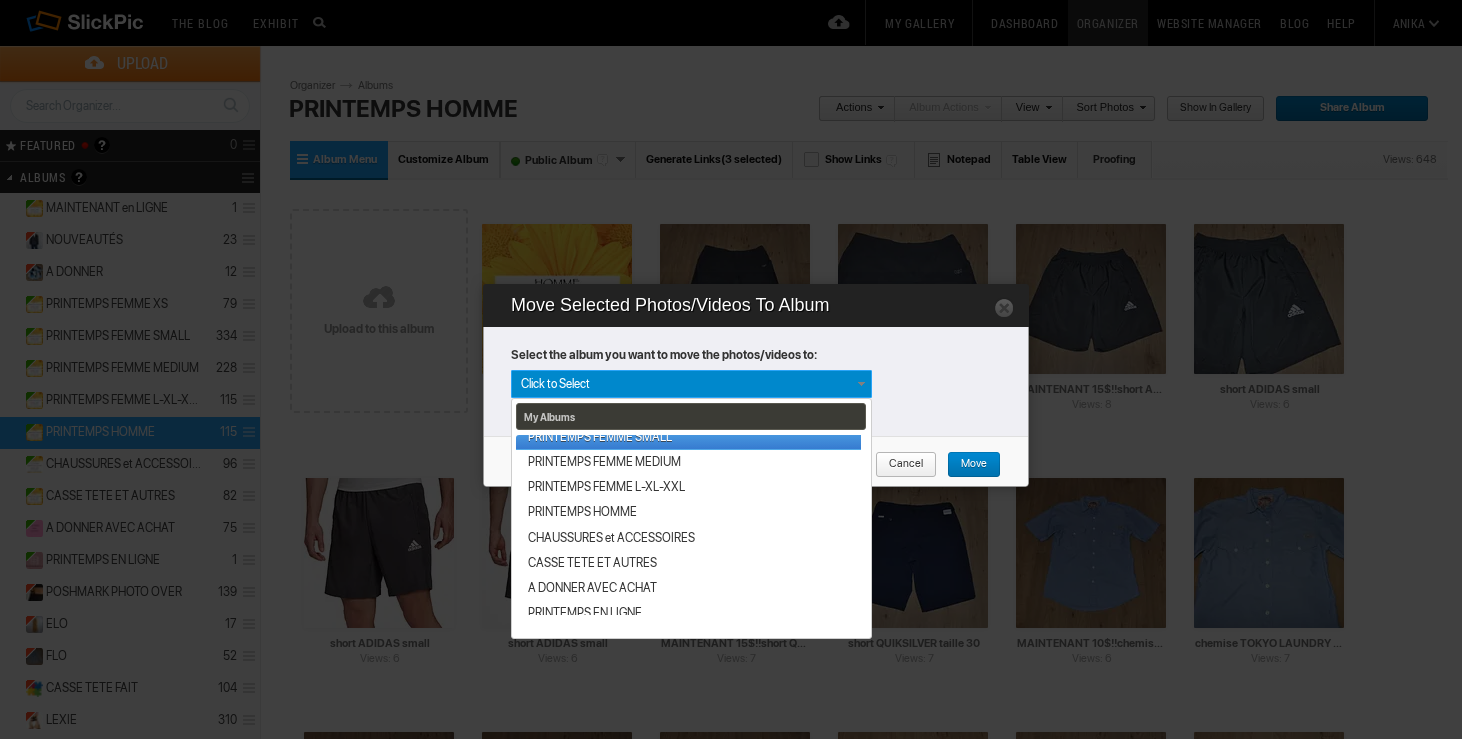 scroll, scrollTop: 340, scrollLeft: 0, axis: vertical 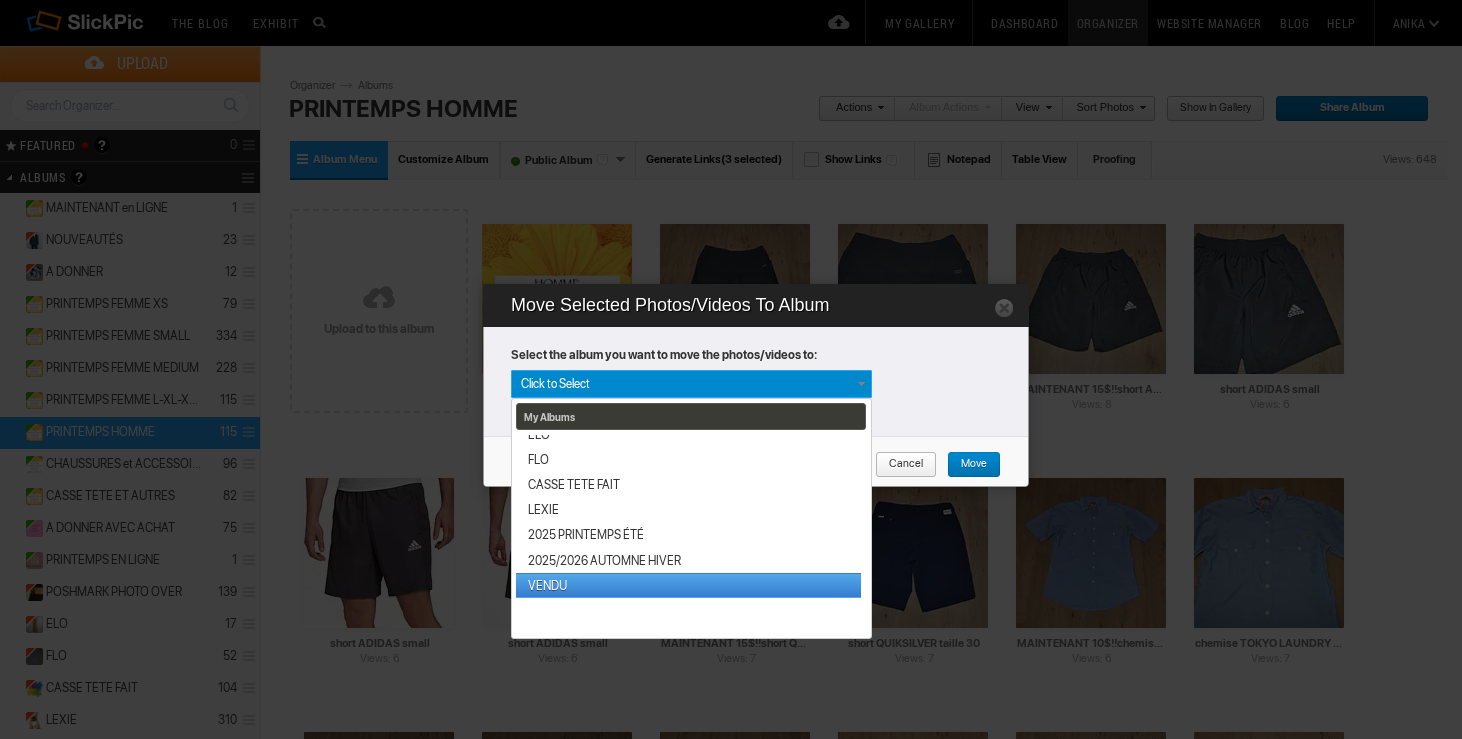 click on "VENDU" at bounding box center (688, 585) 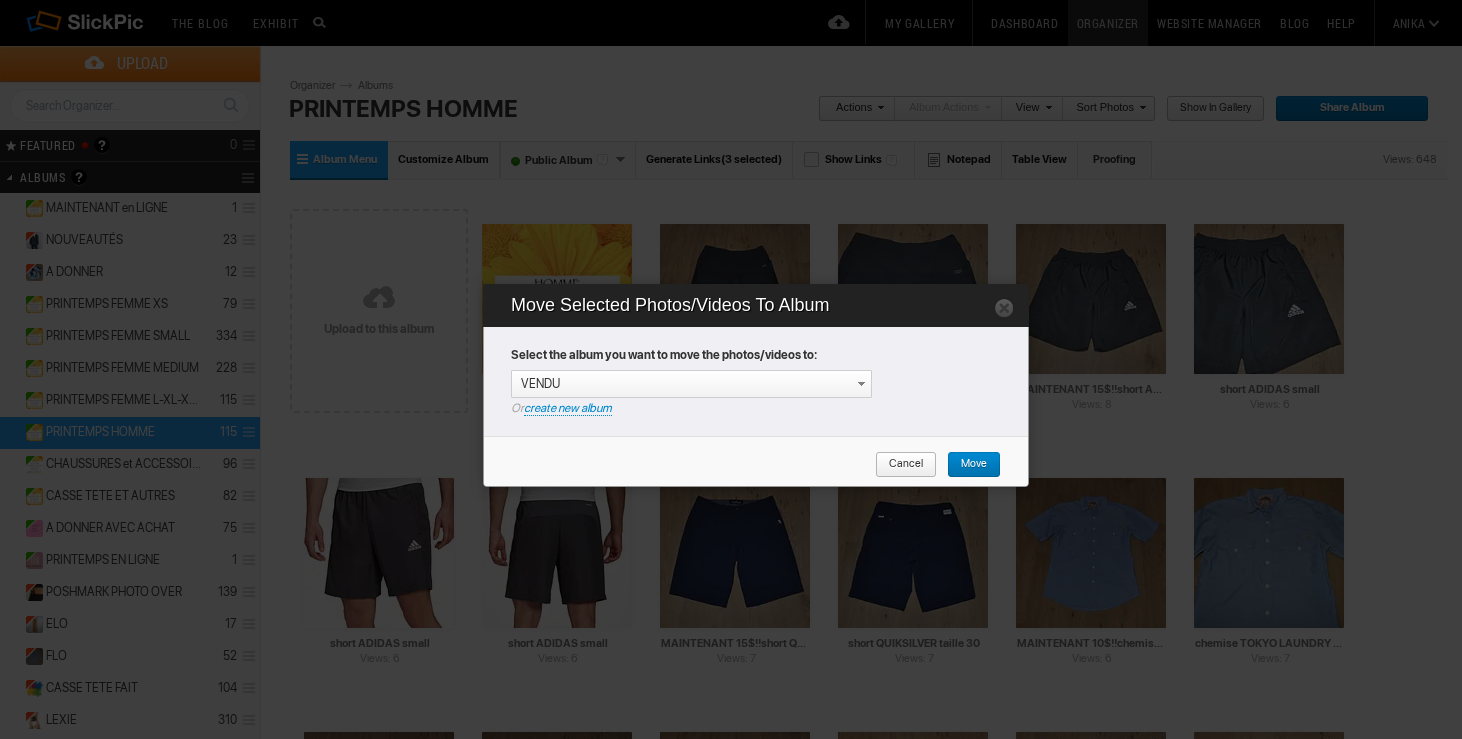click on "Move" at bounding box center (967, 465) 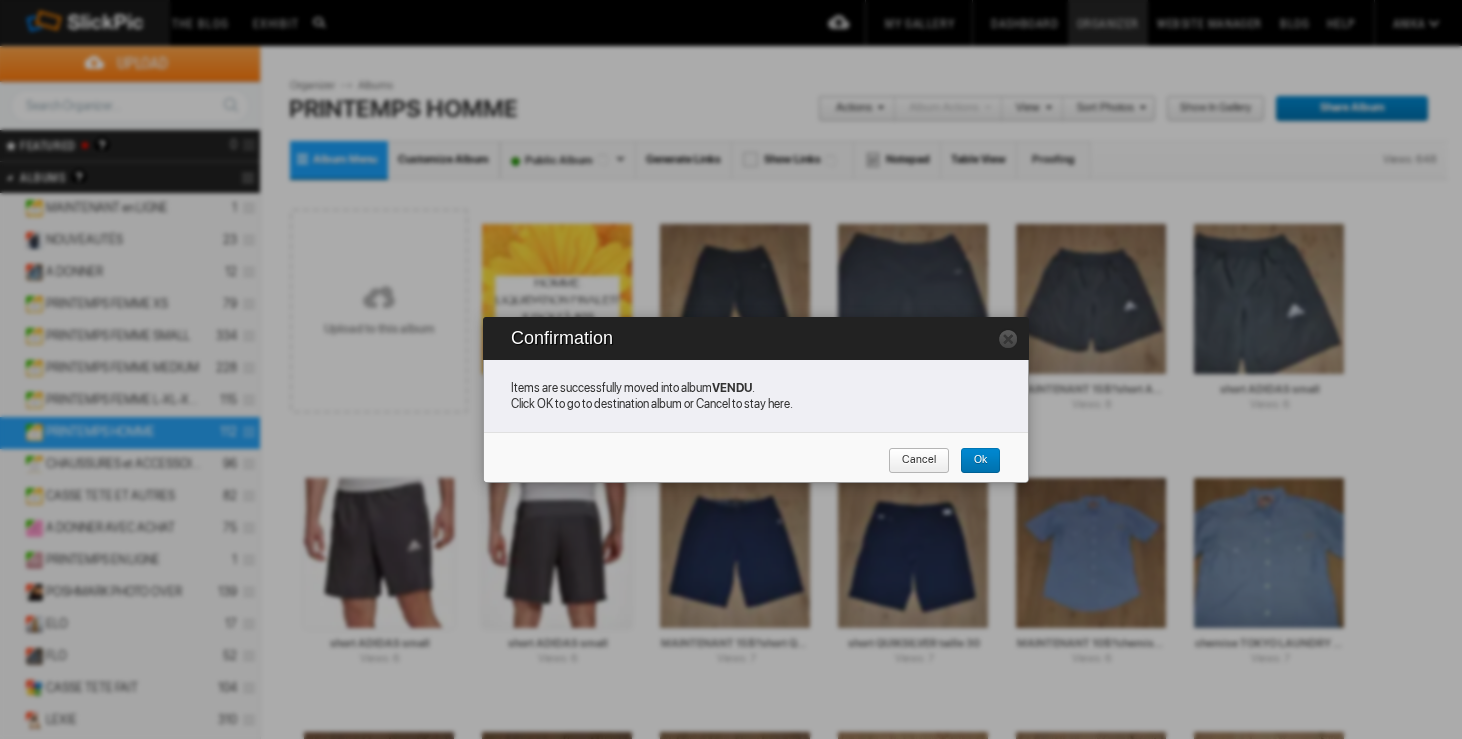 click on "Cancel" at bounding box center (912, 461) 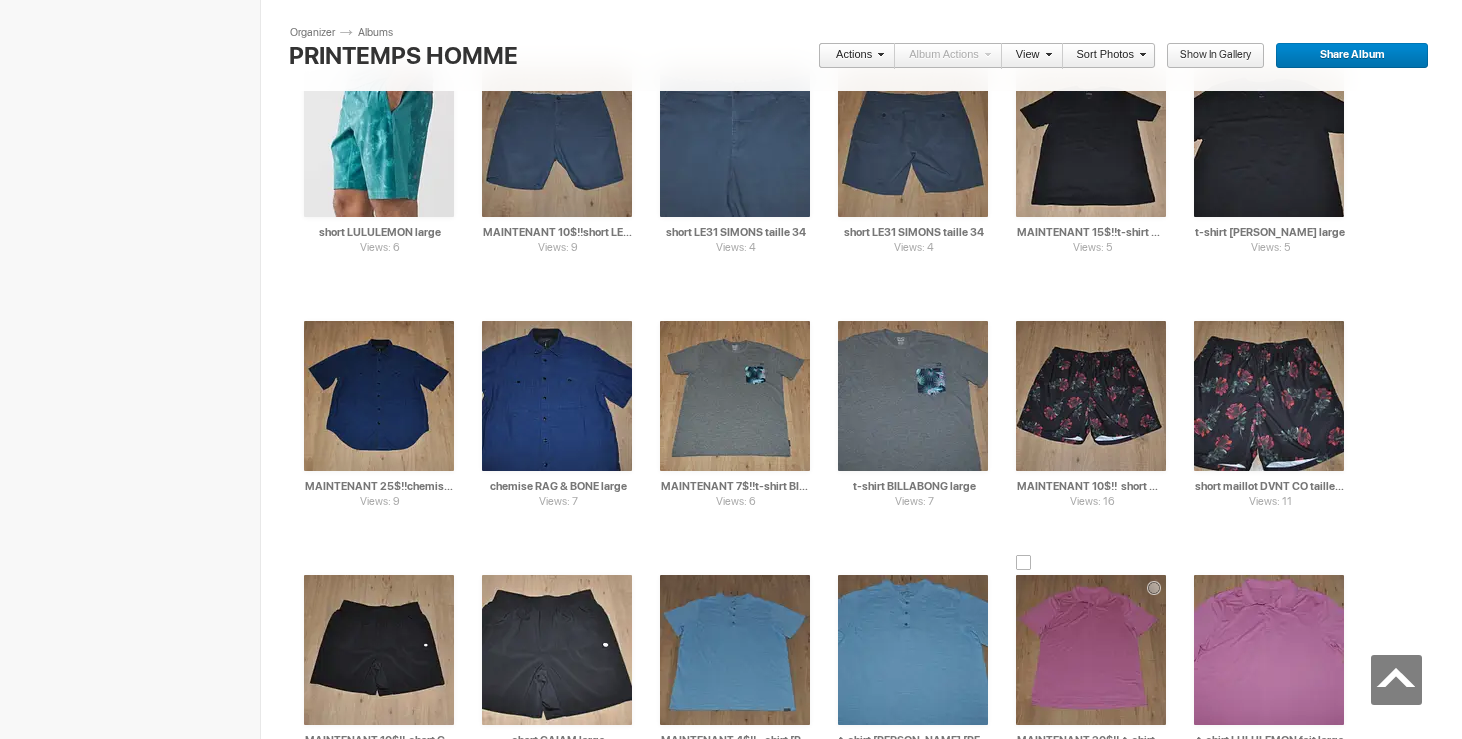 scroll, scrollTop: 2746, scrollLeft: 0, axis: vertical 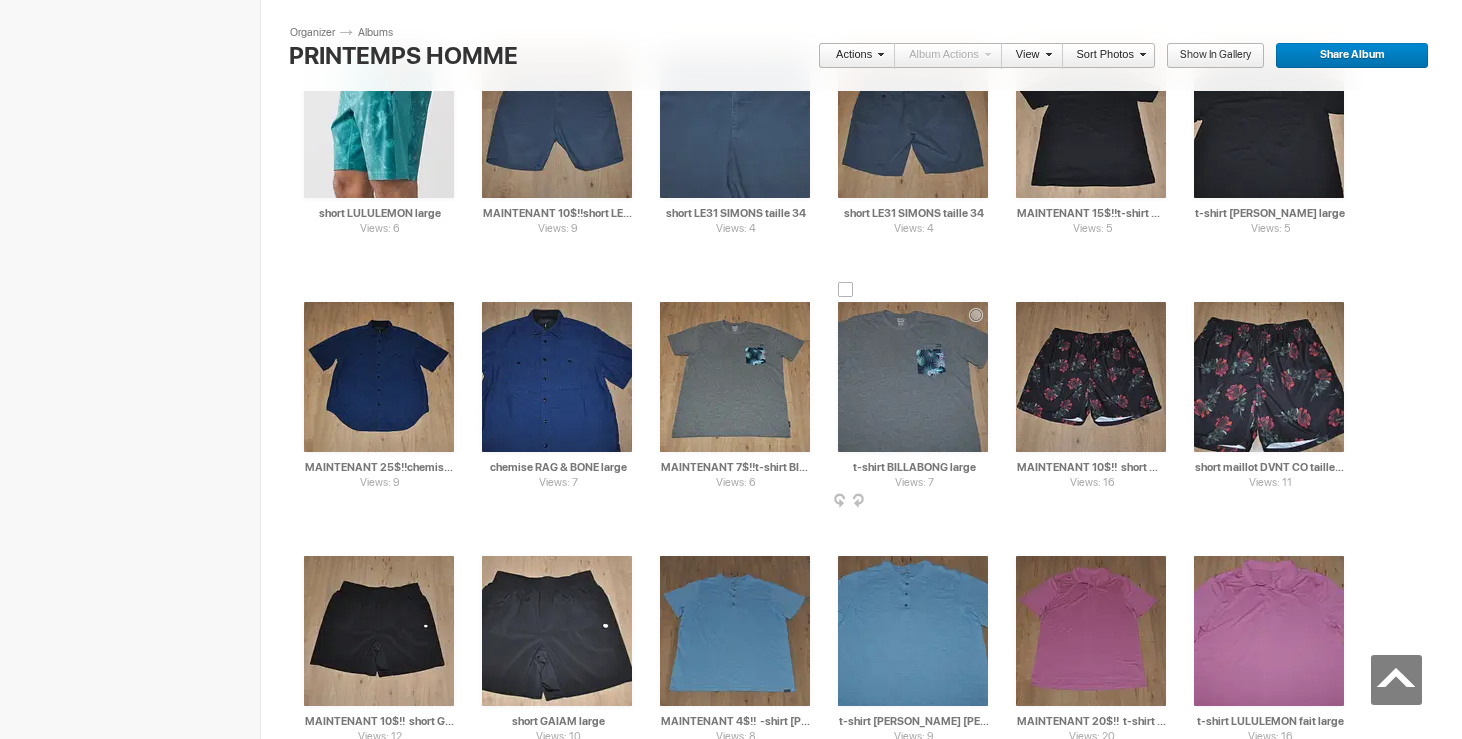 click at bounding box center (846, 290) 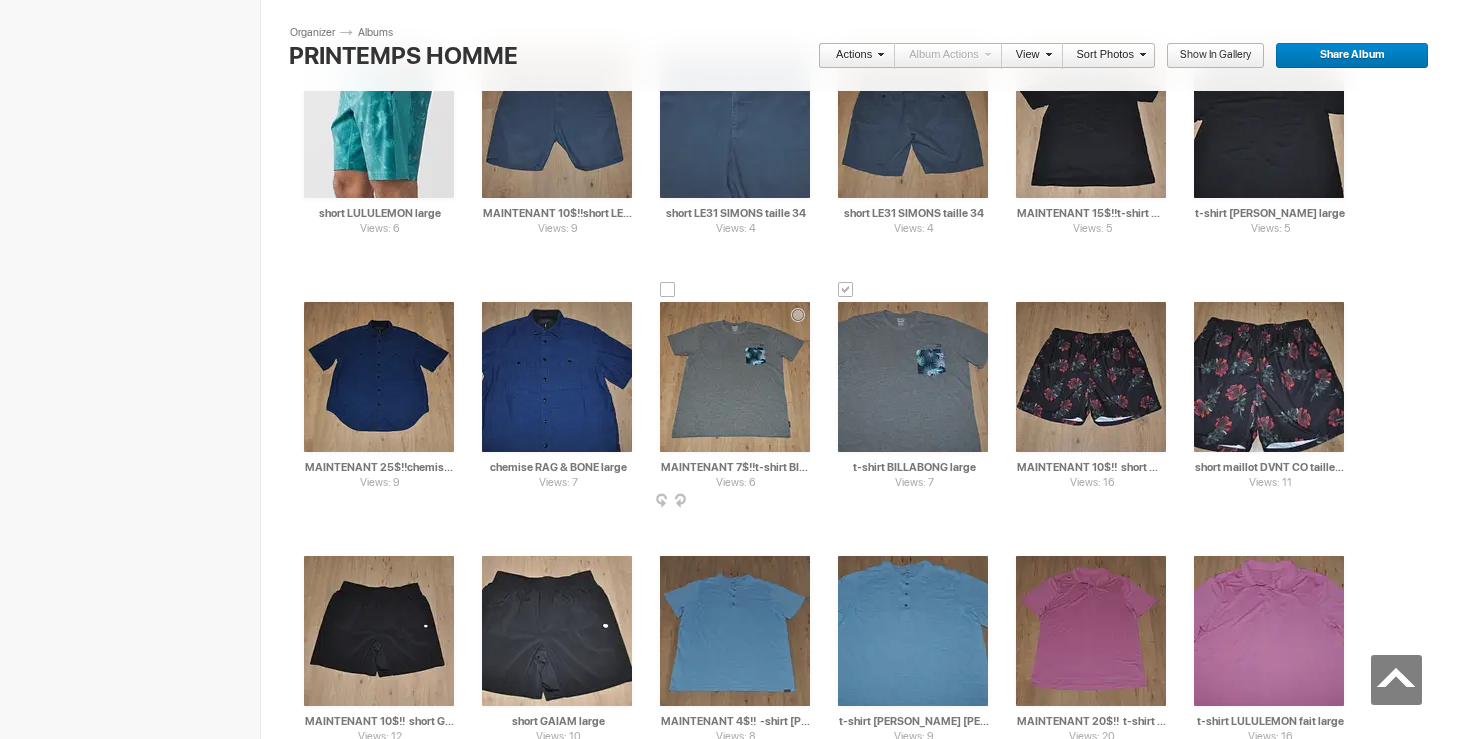 click at bounding box center (668, 290) 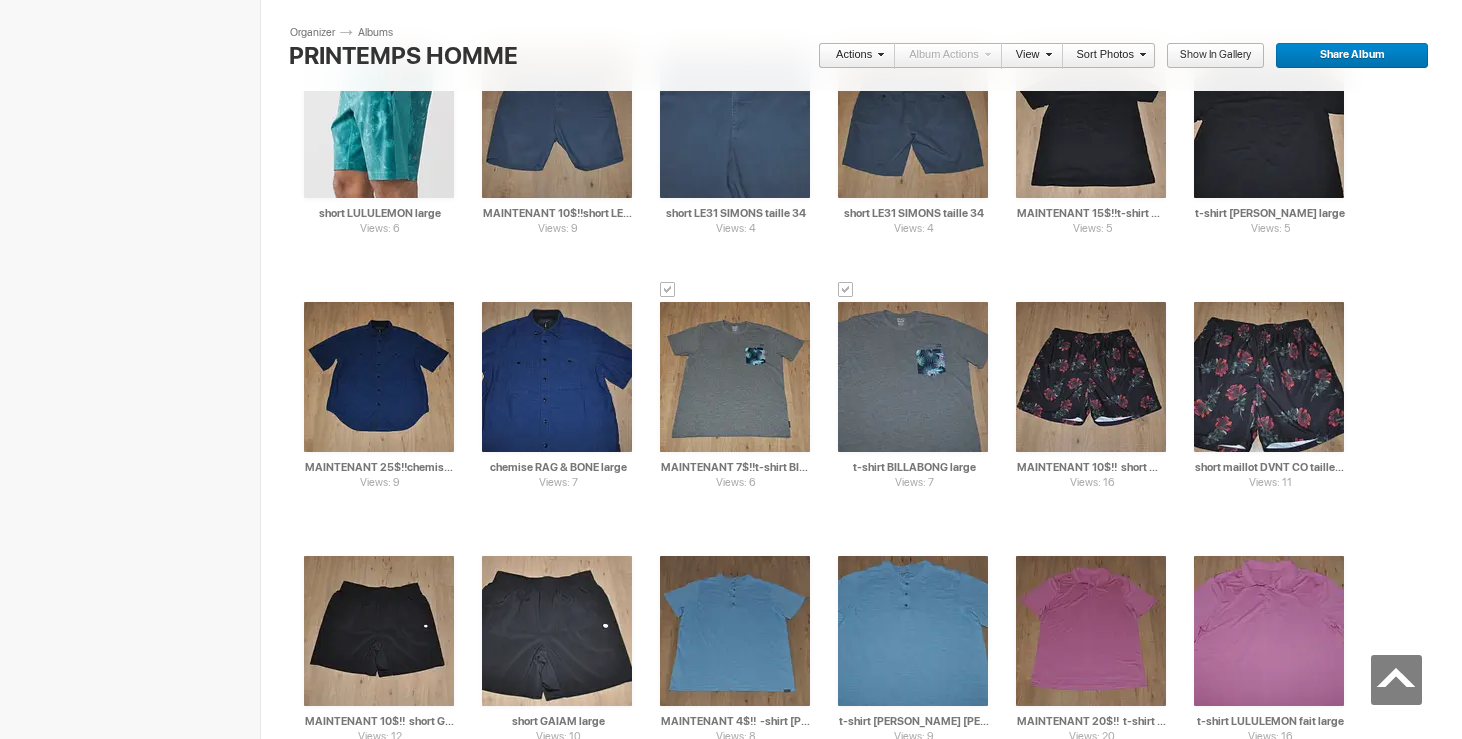 click at bounding box center (878, 54) 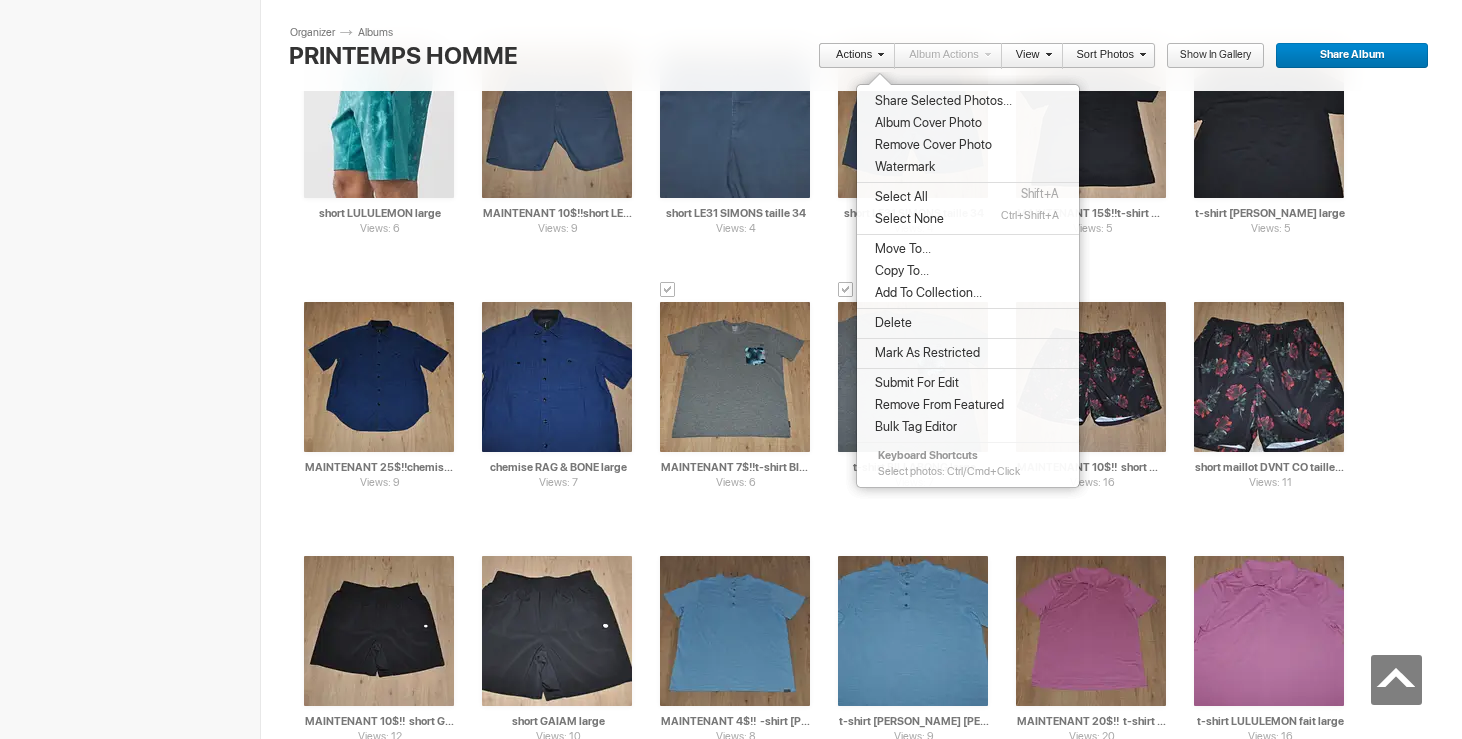 click on "Move To..." at bounding box center (900, 249) 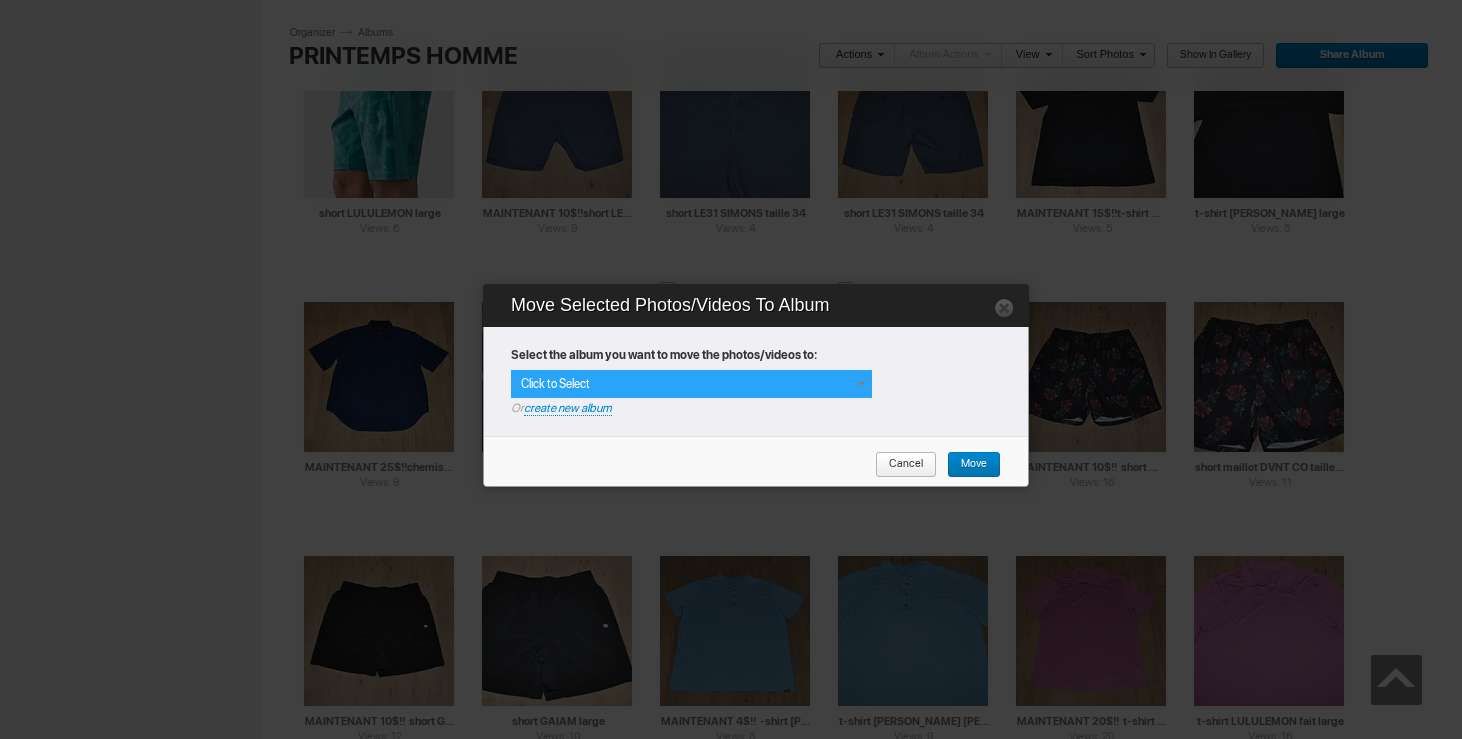 click at bounding box center [861, 384] 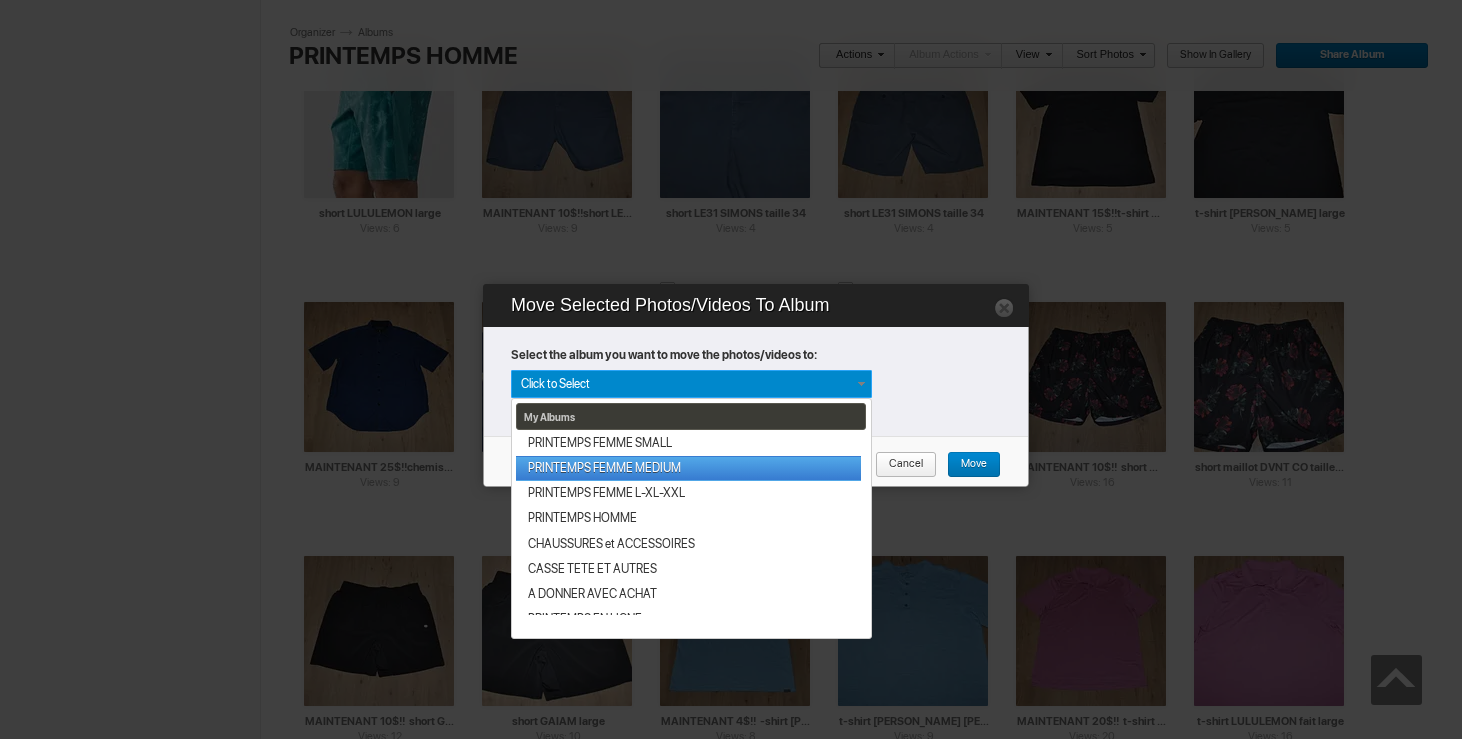 scroll, scrollTop: 340, scrollLeft: 0, axis: vertical 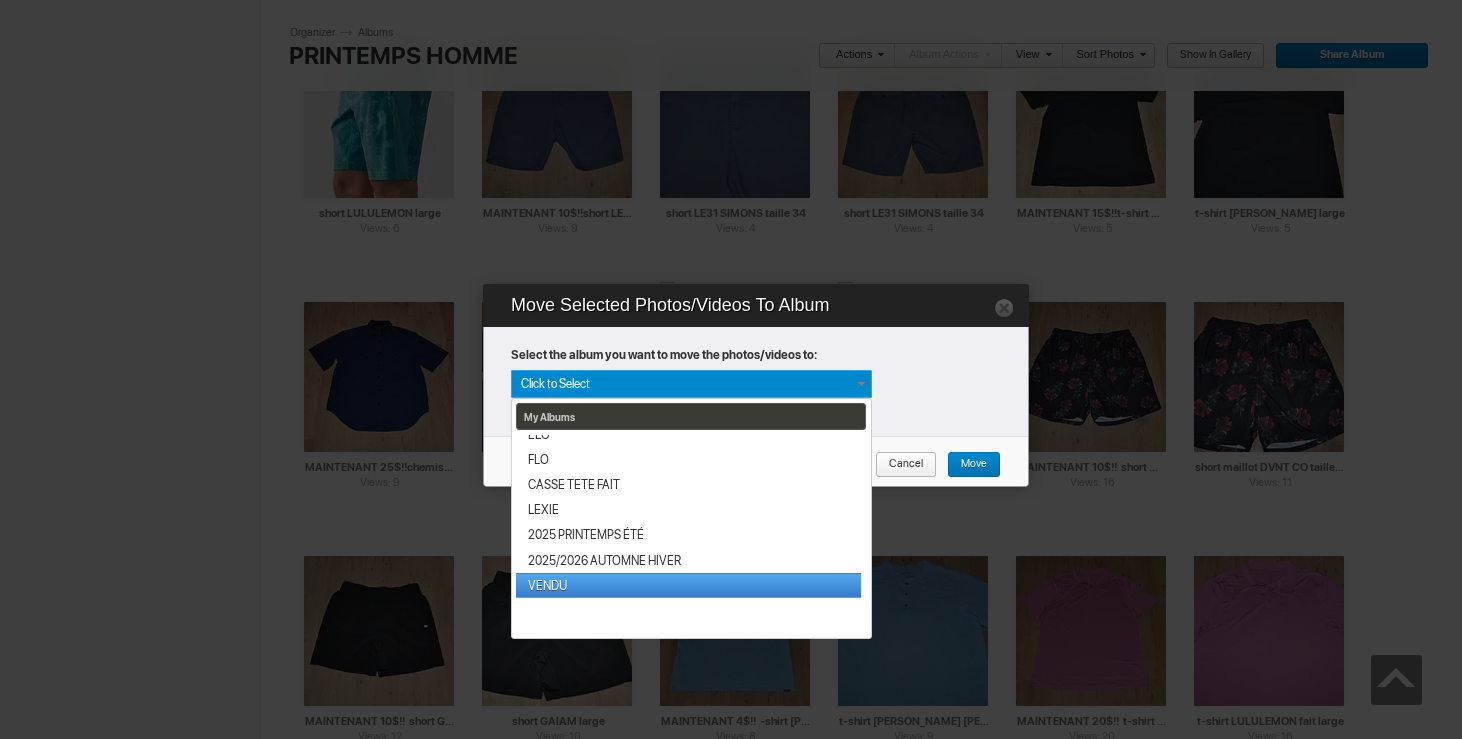 click on "VENDU" at bounding box center [688, 585] 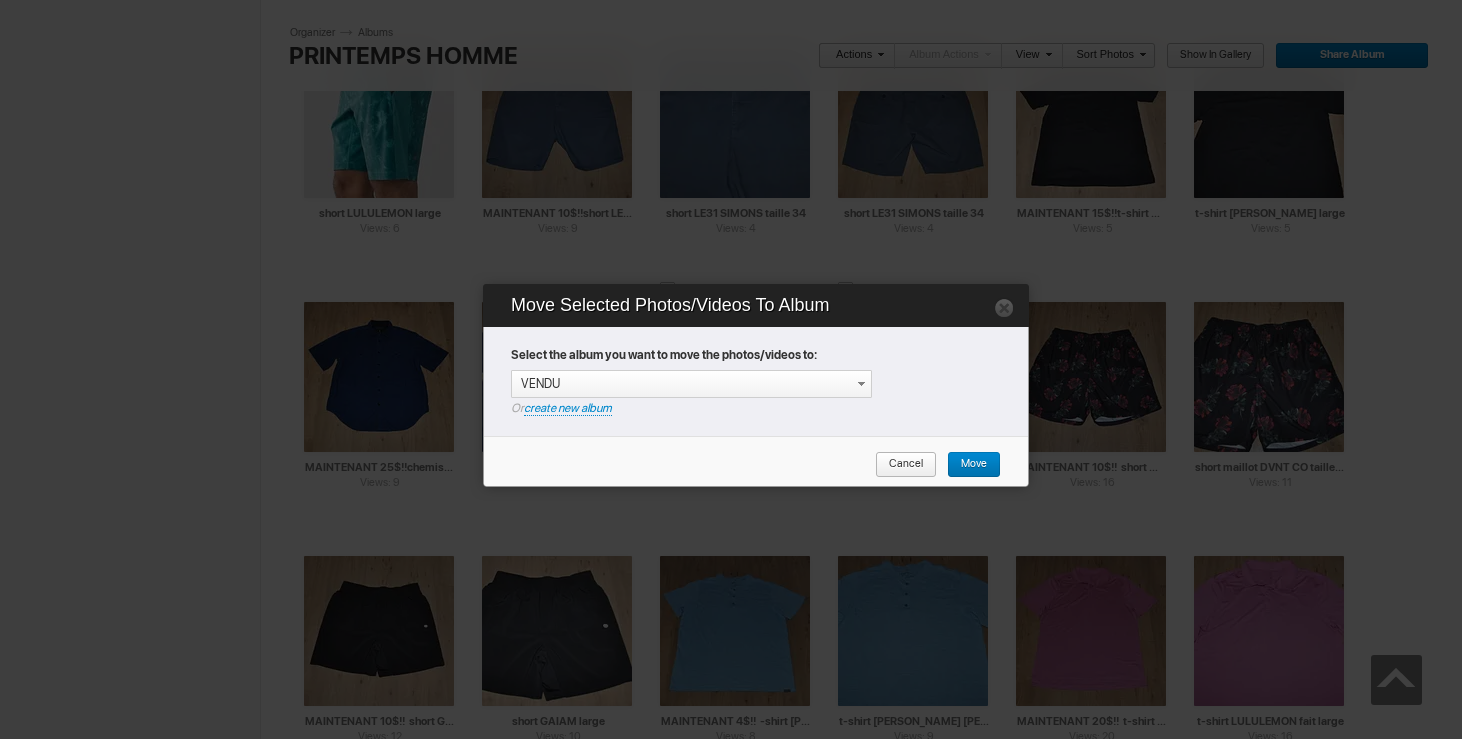 click on "Move" at bounding box center (967, 465) 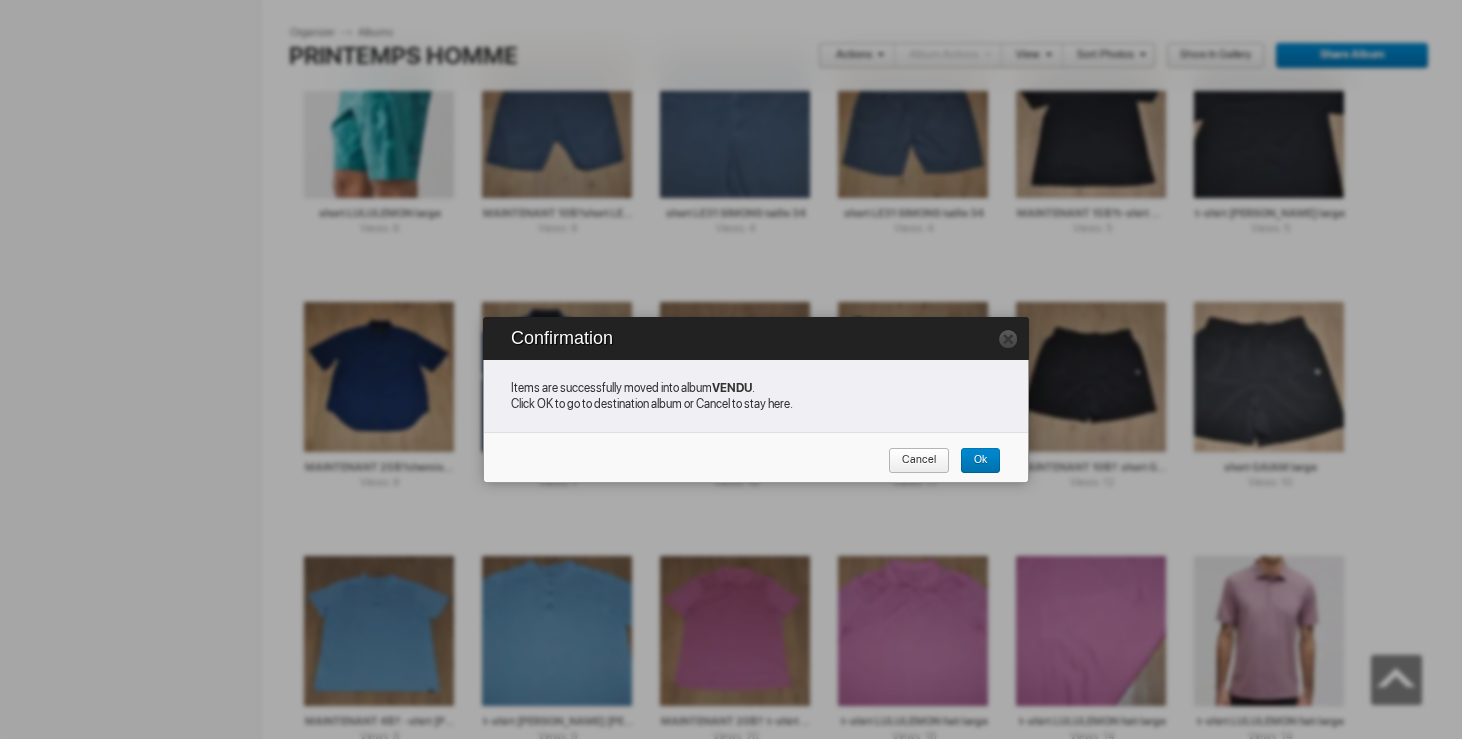 click on "Cancel" at bounding box center [912, 461] 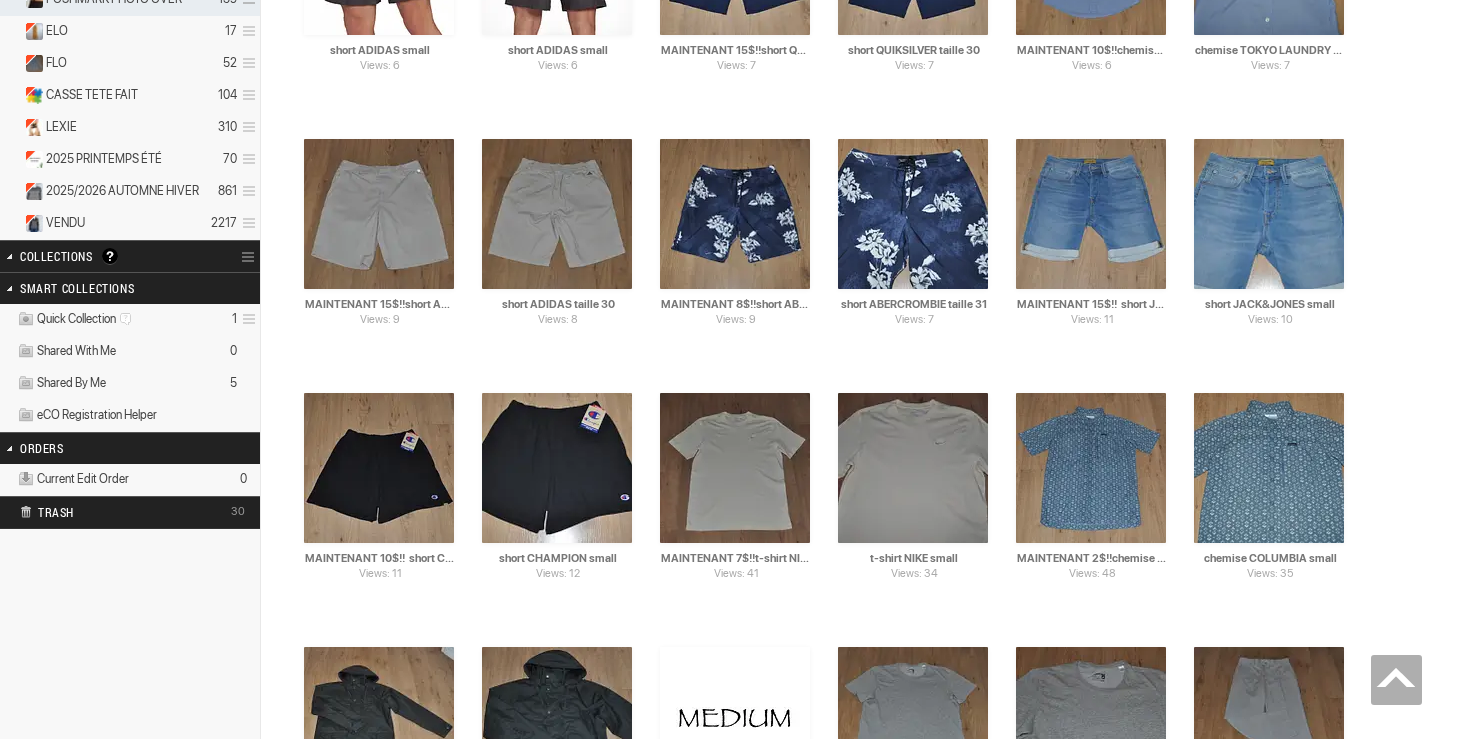 scroll, scrollTop: 0, scrollLeft: 0, axis: both 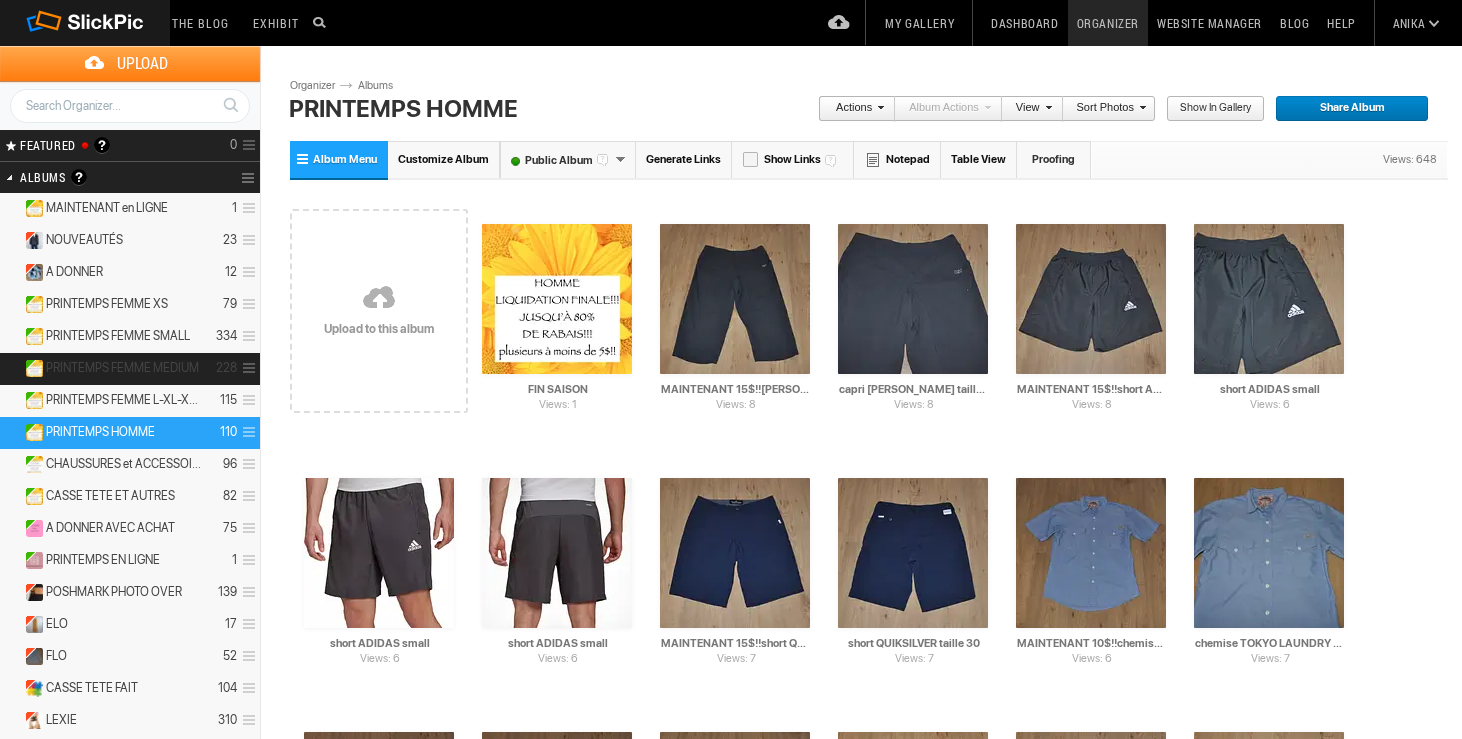 click on "PRINTEMPS FEMME MEDIUM" at bounding box center [122, 368] 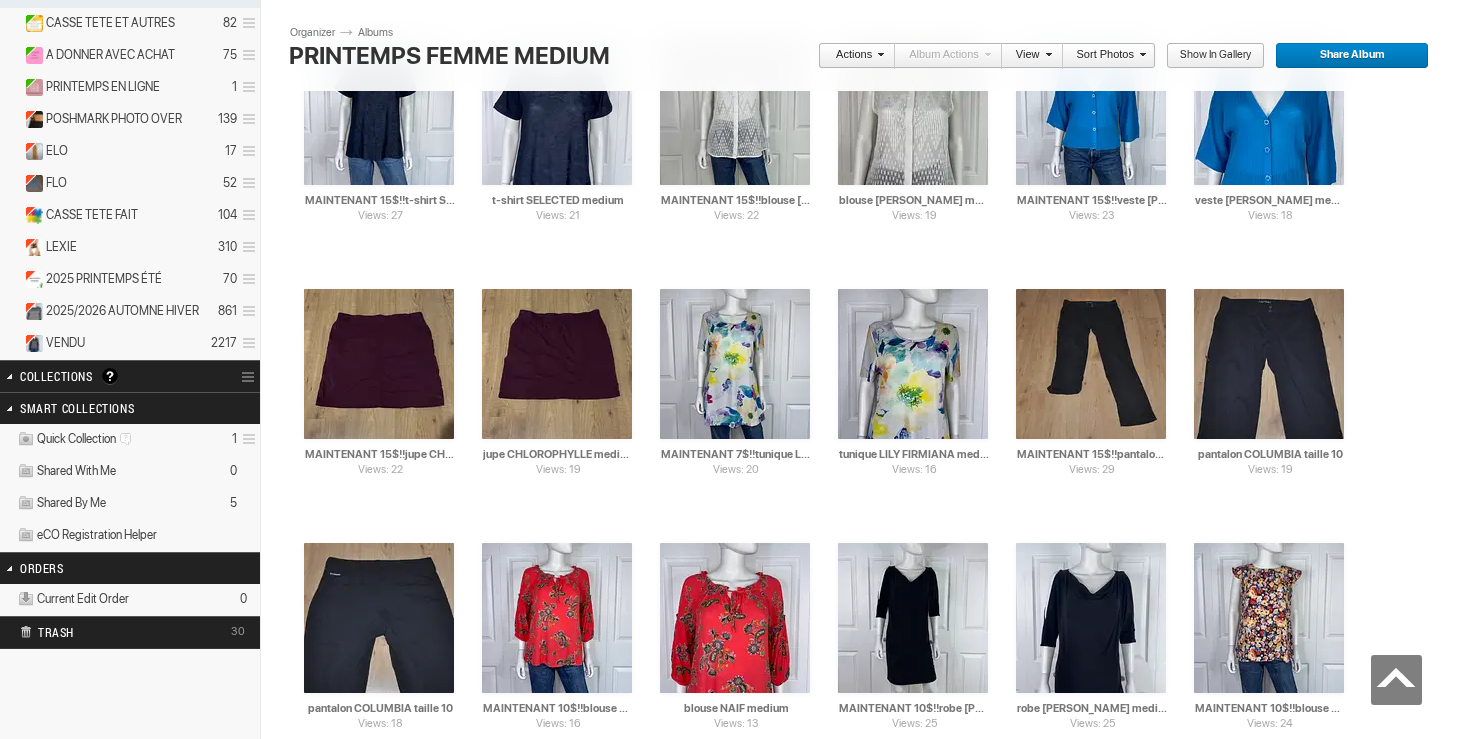 scroll, scrollTop: 0, scrollLeft: 0, axis: both 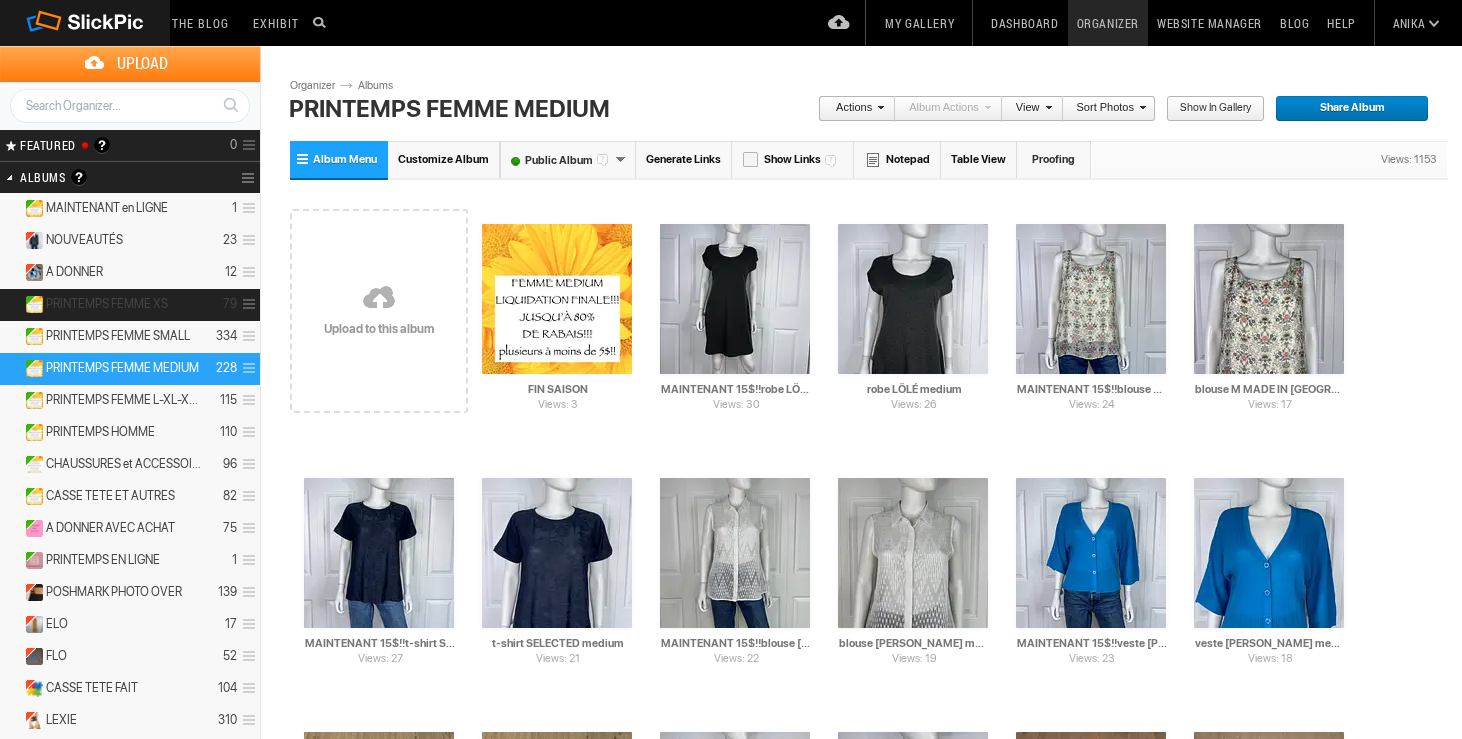 click on "PRINTEMPS FEMME XS
79" at bounding box center [130, 305] 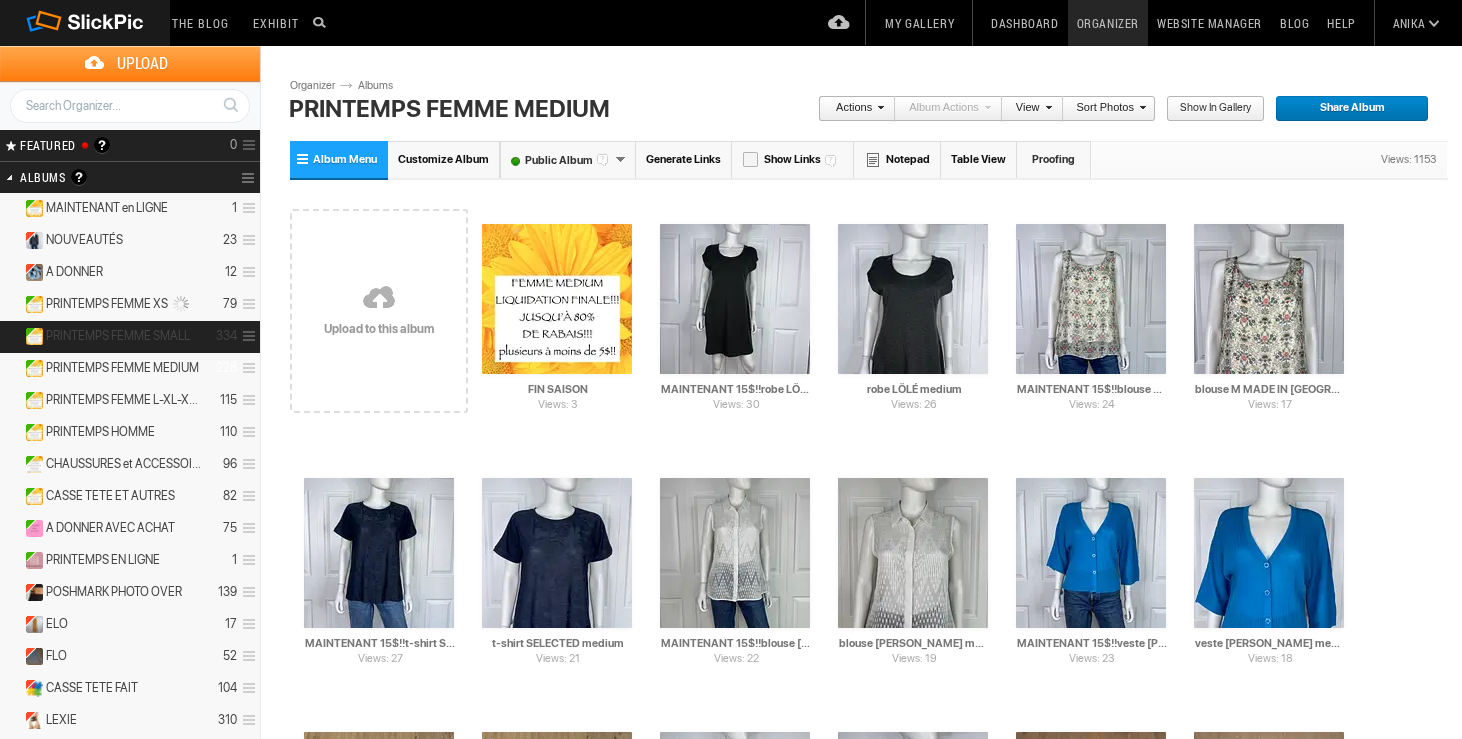 click on "PRINTEMPS FEMME SMALL
334" at bounding box center (130, 337) 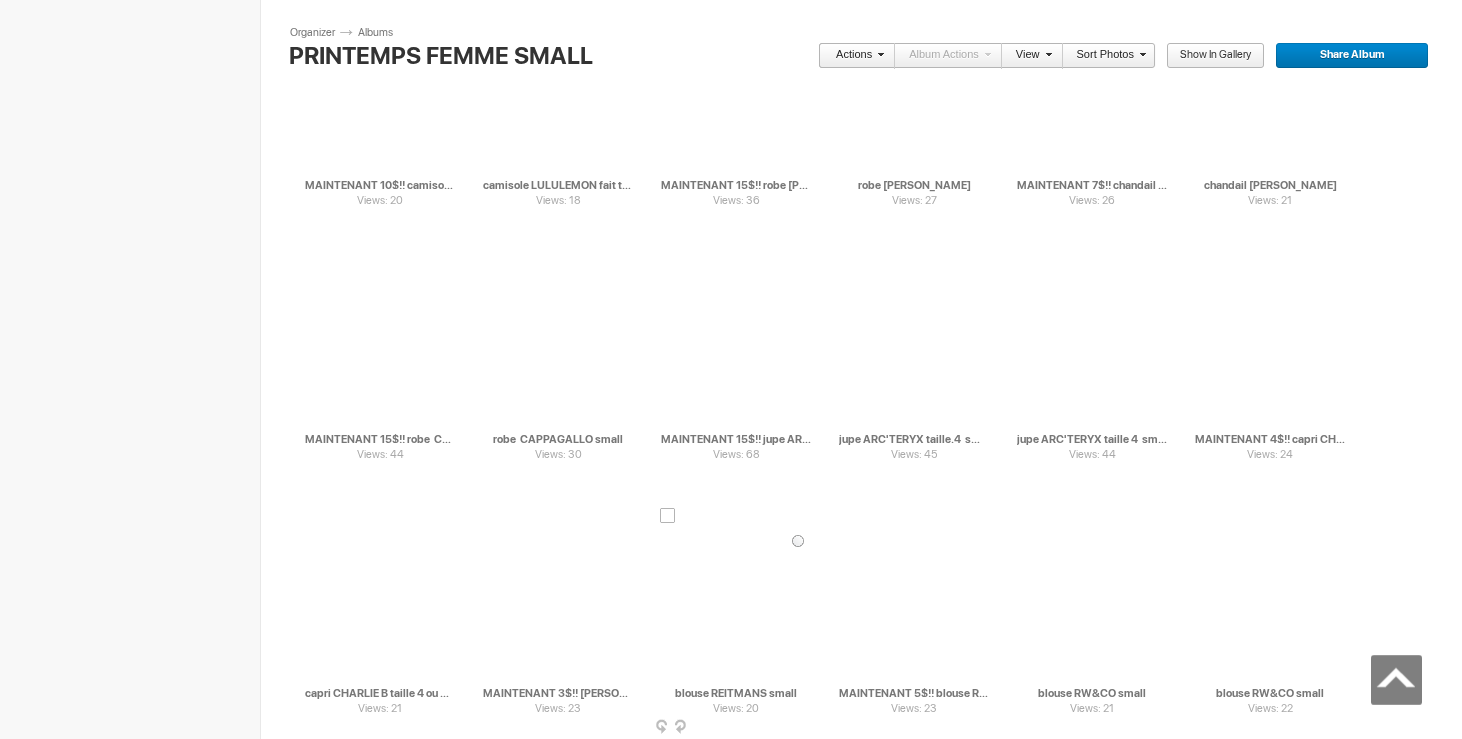 scroll, scrollTop: 9335, scrollLeft: 0, axis: vertical 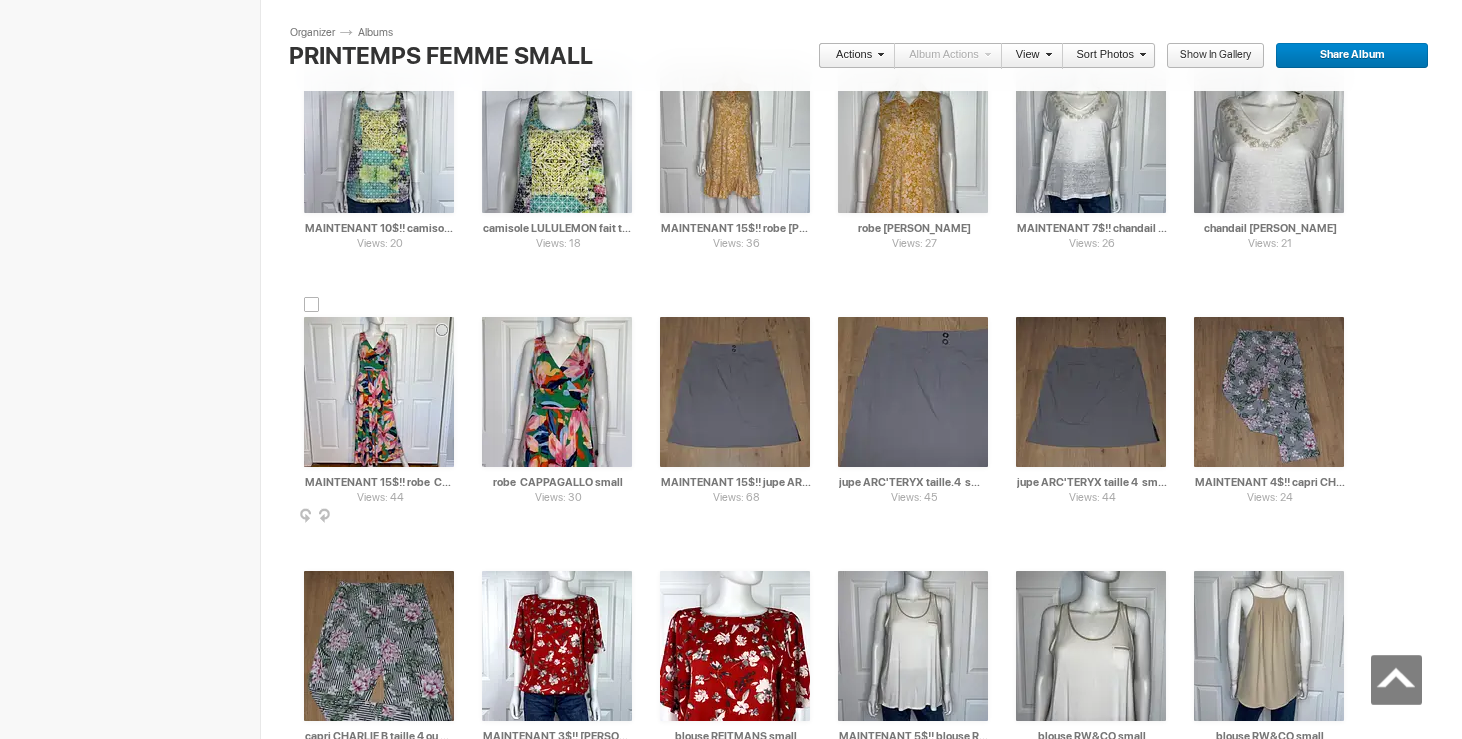 click at bounding box center (312, 305) 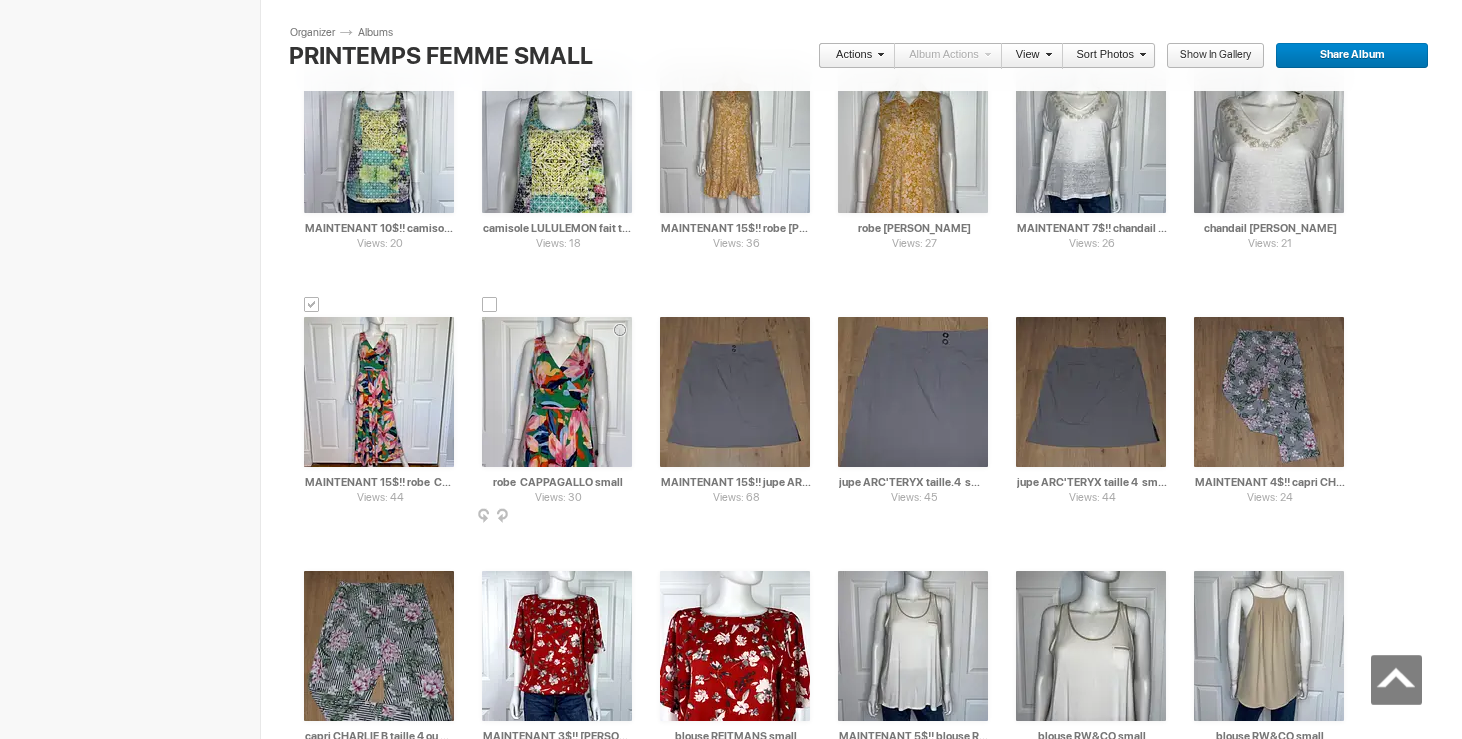 click at bounding box center (490, 305) 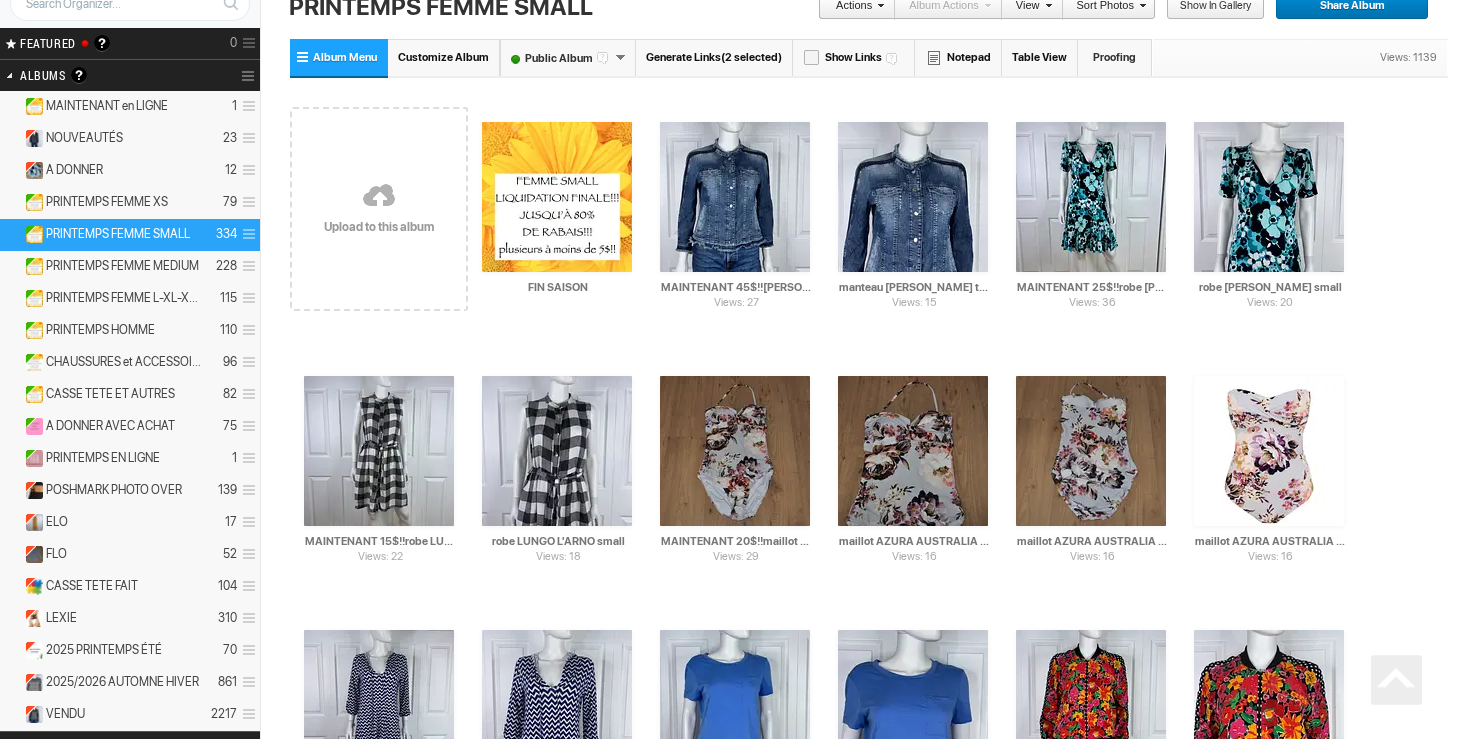 scroll, scrollTop: 0, scrollLeft: 0, axis: both 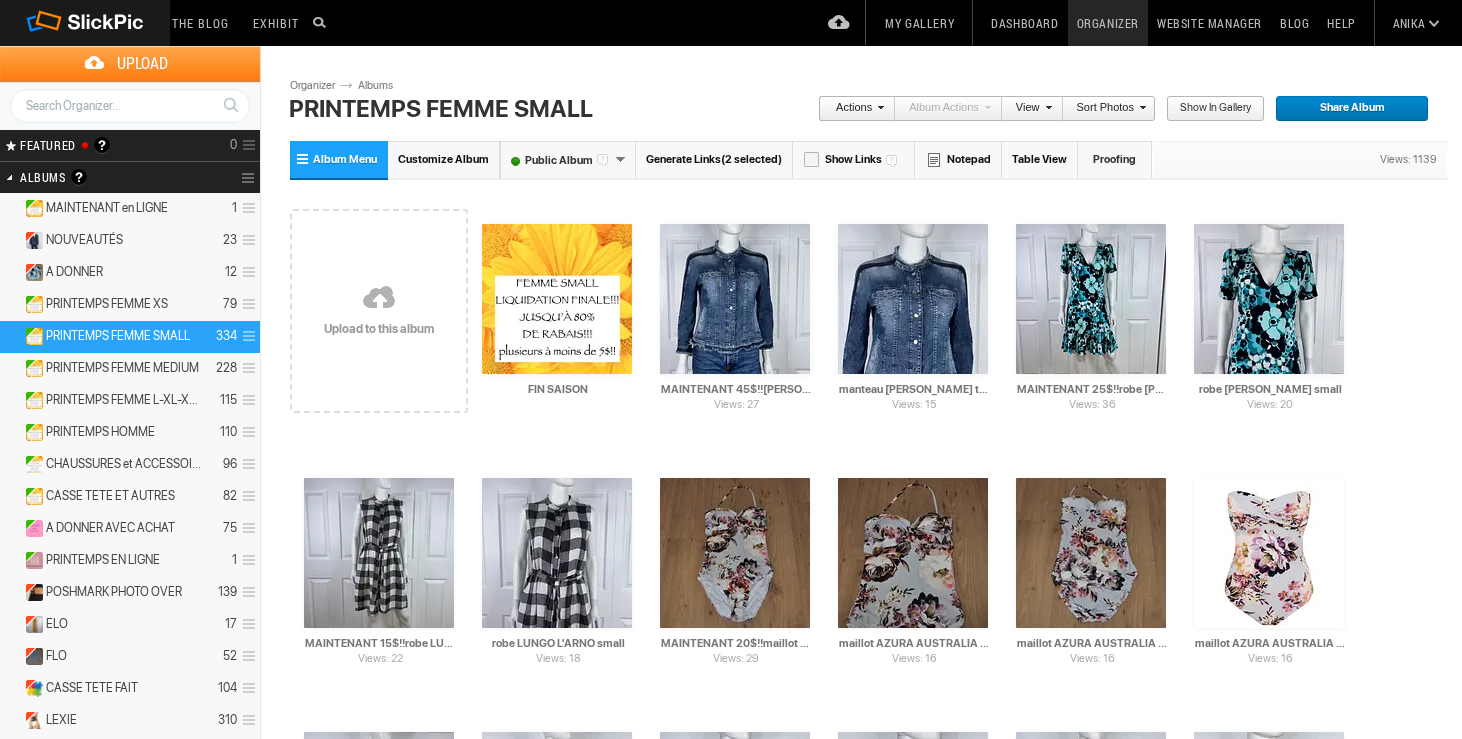 click at bounding box center [878, 107] 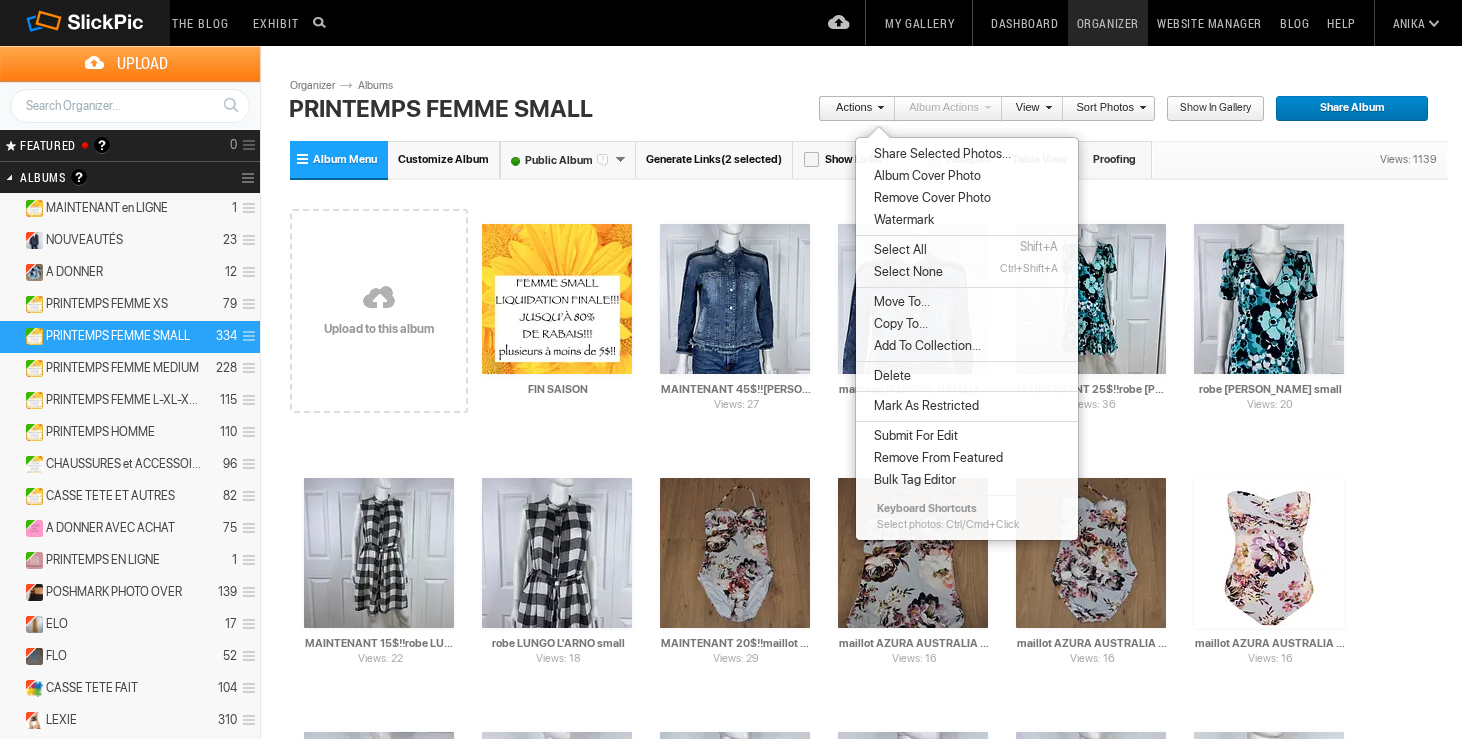 click on "Move To..." at bounding box center (899, 302) 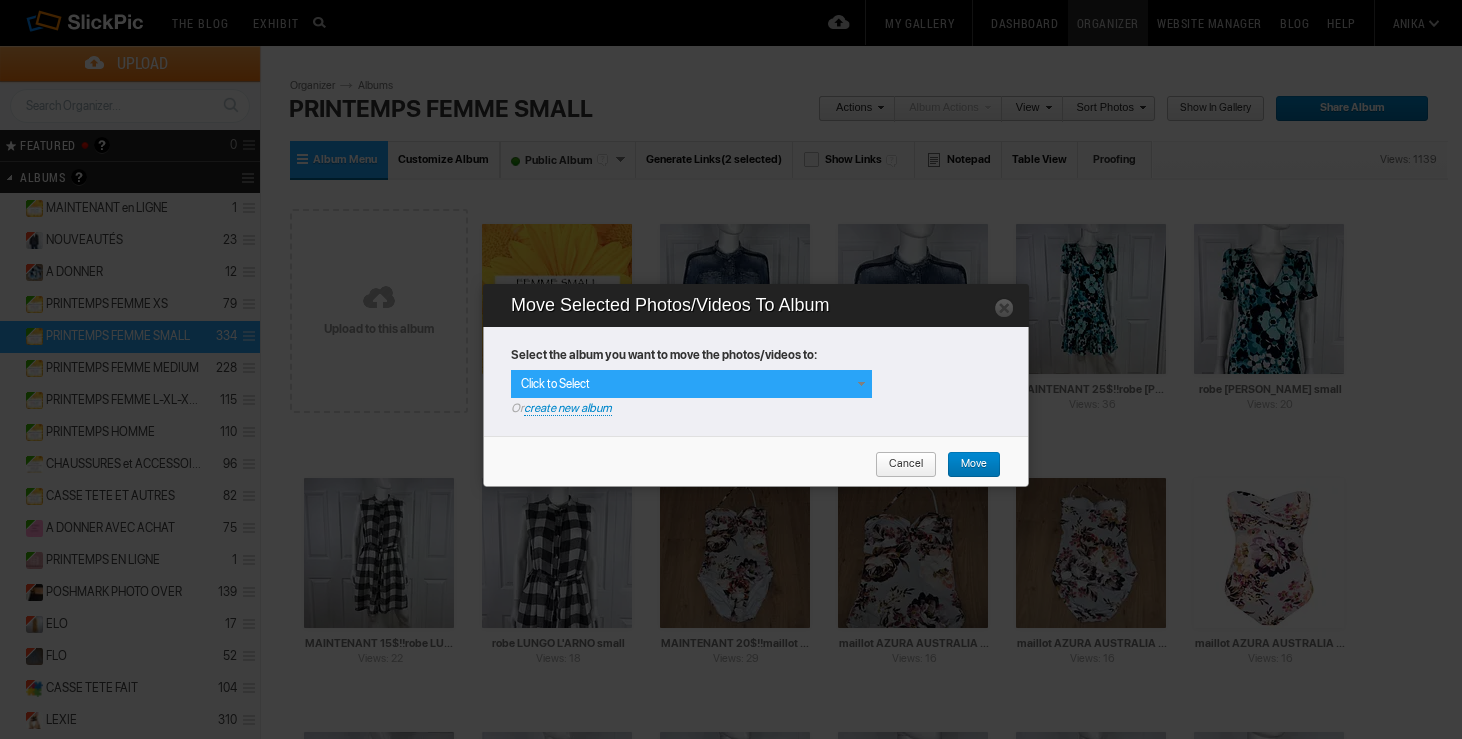 click at bounding box center [861, 384] 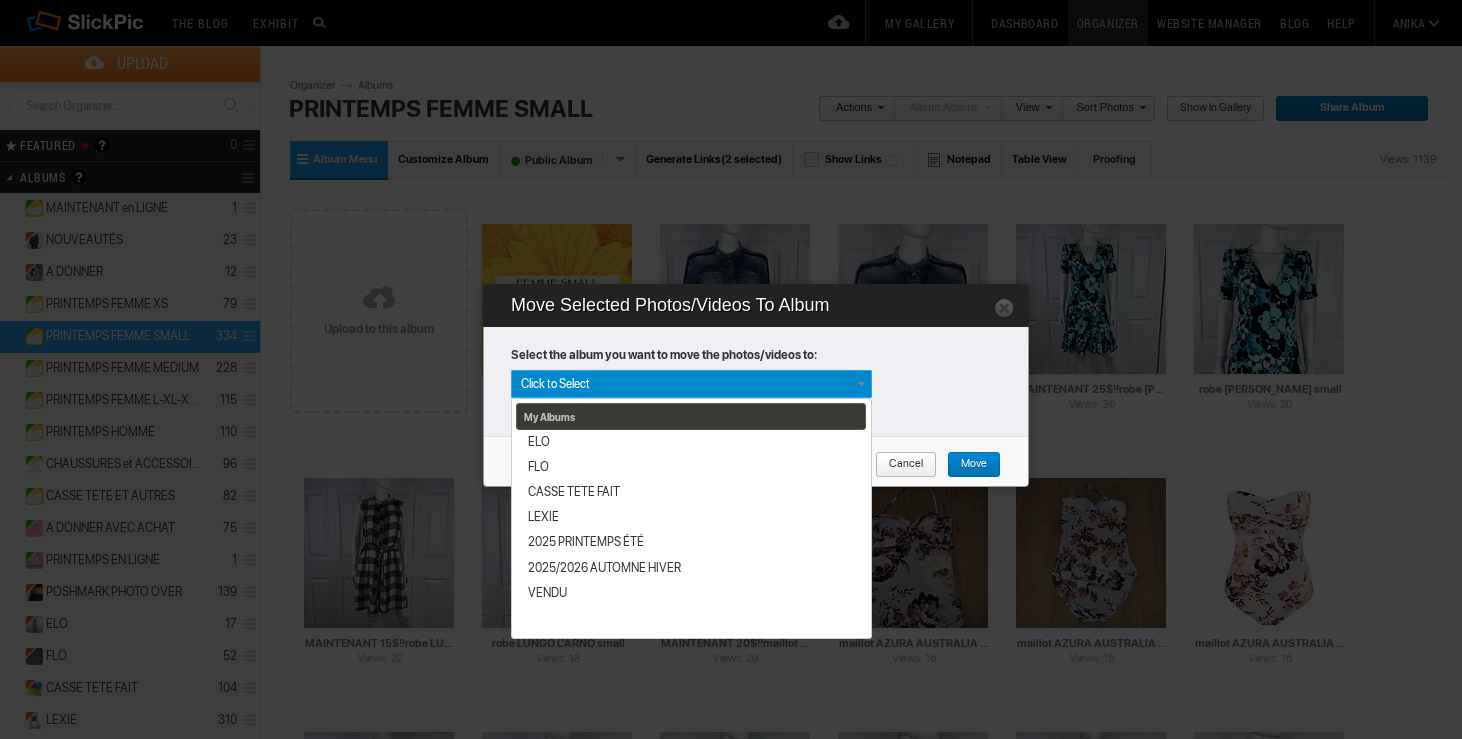 scroll, scrollTop: 340, scrollLeft: 0, axis: vertical 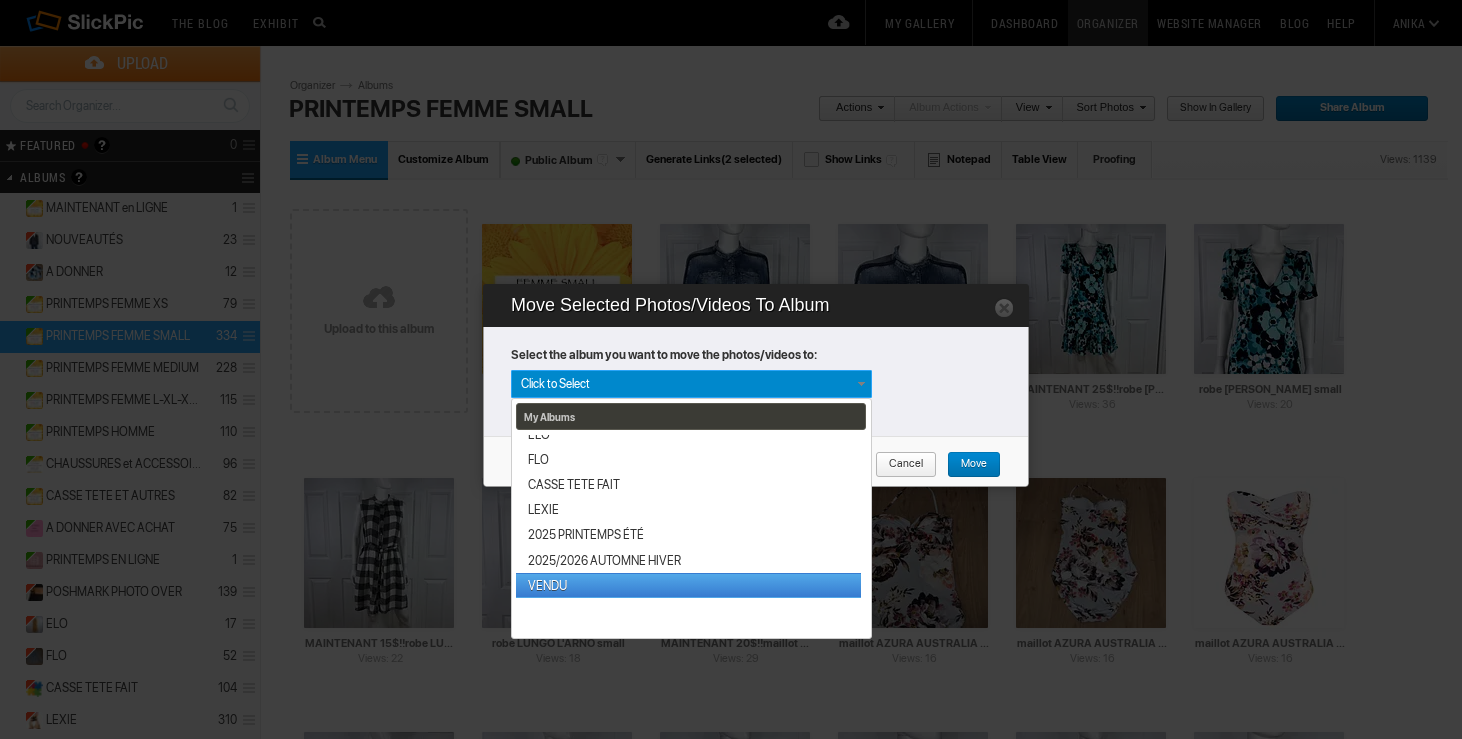 click on "VENDU" at bounding box center (688, 585) 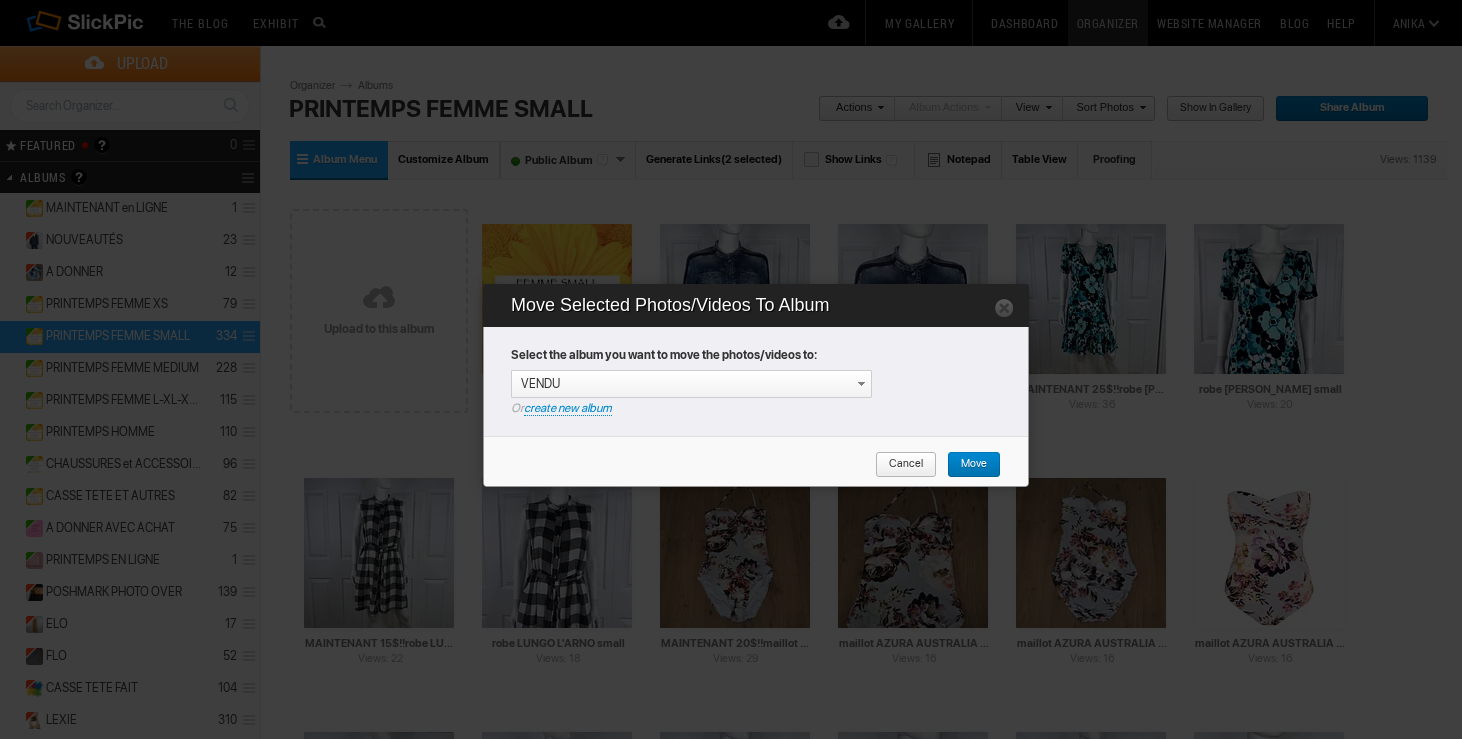 click on "Move" at bounding box center (967, 465) 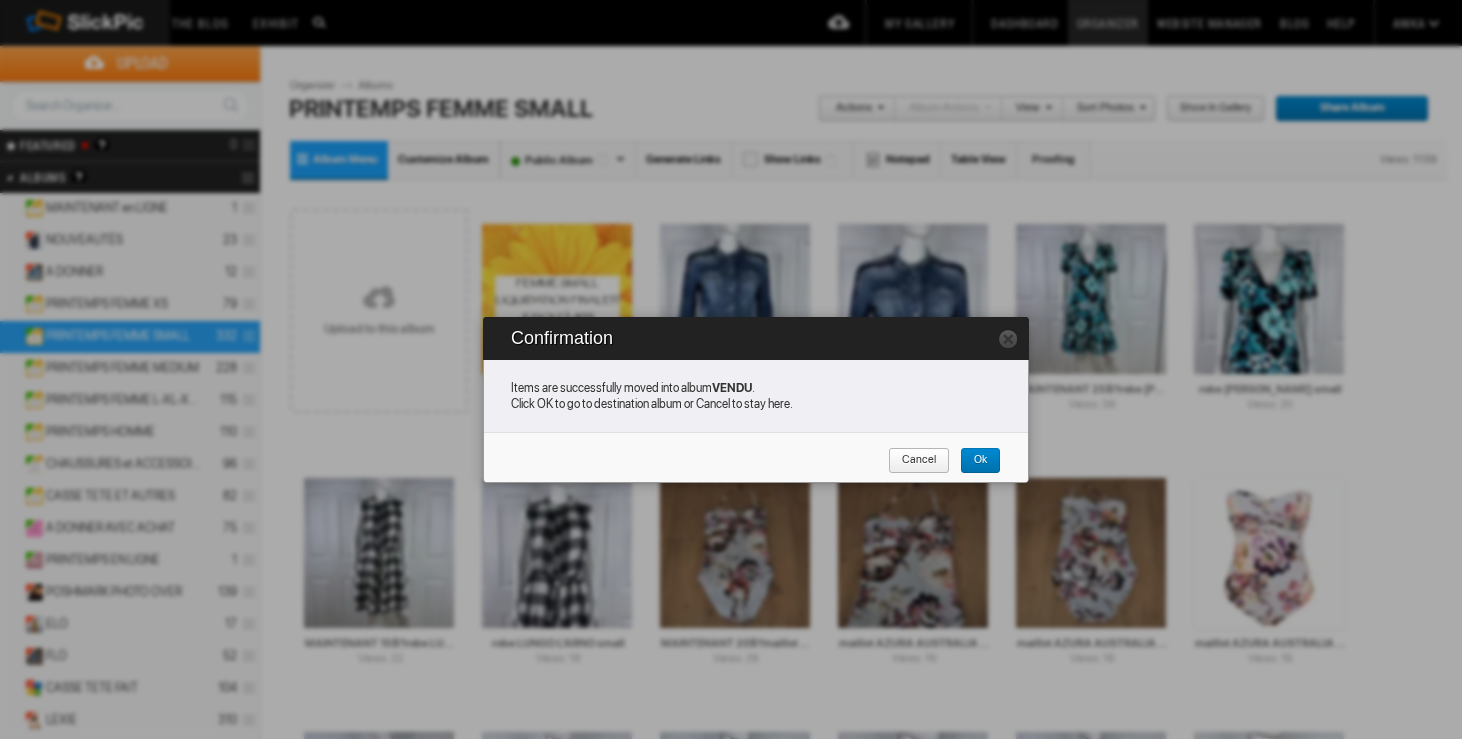 click on "Cancel" at bounding box center (919, 461) 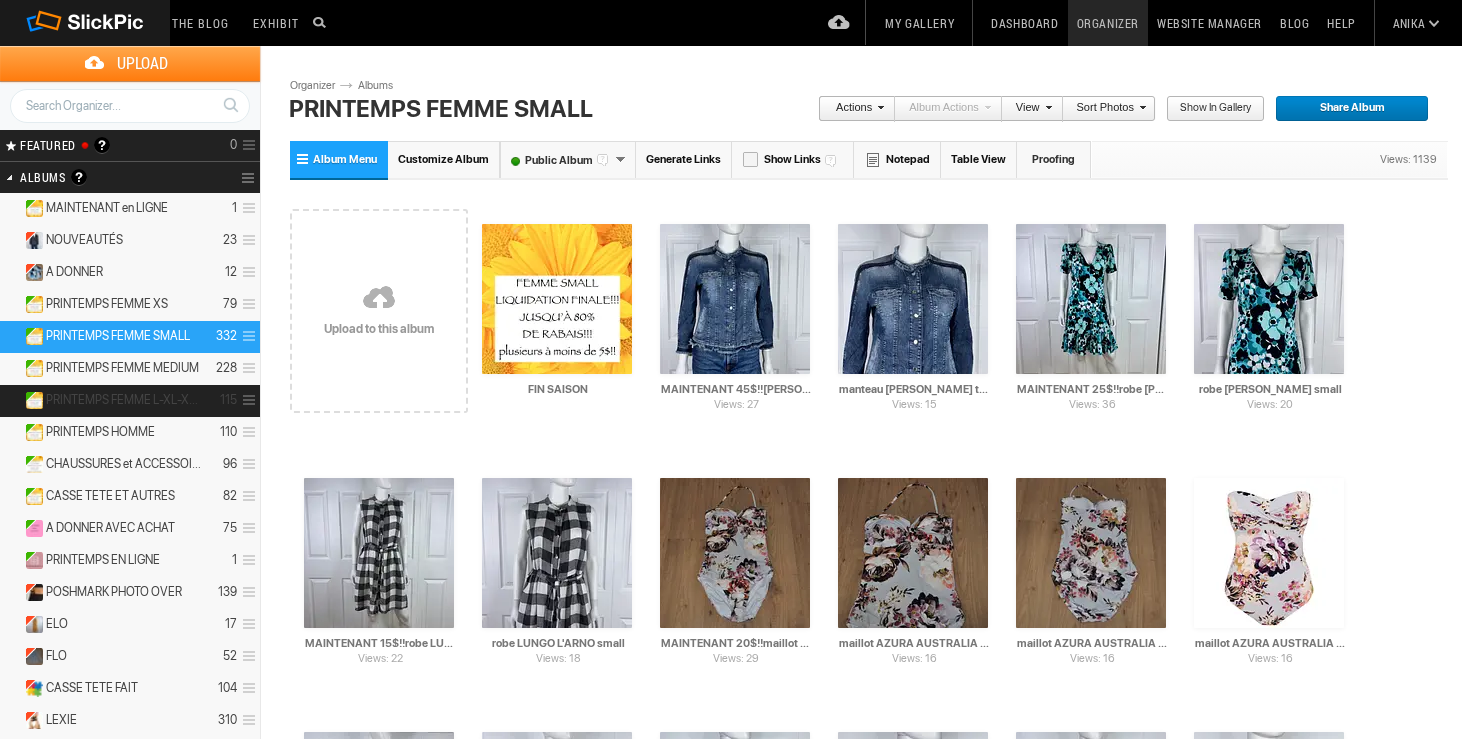 click on "PRINTEMPS FEMME L-XL-XXL" at bounding box center [124, 400] 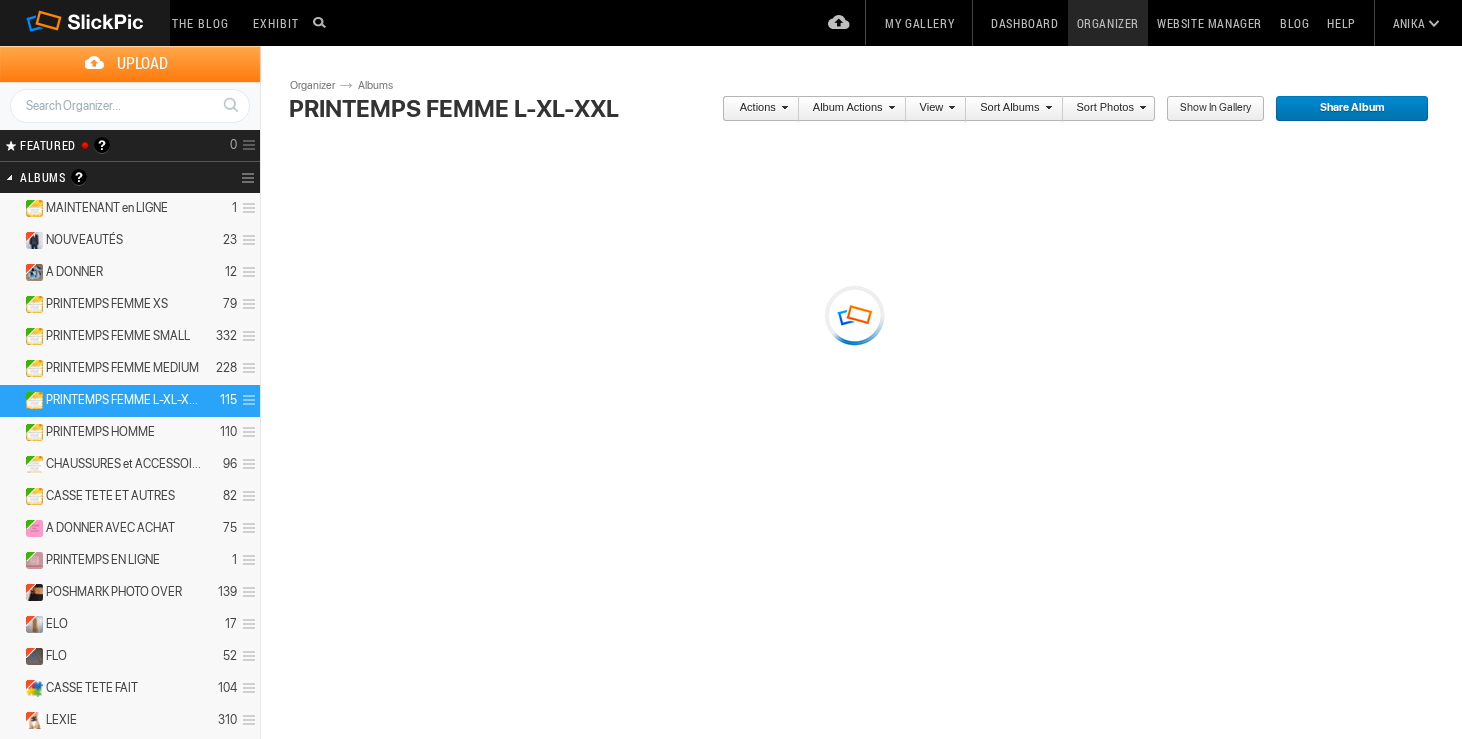 scroll, scrollTop: 0, scrollLeft: 0, axis: both 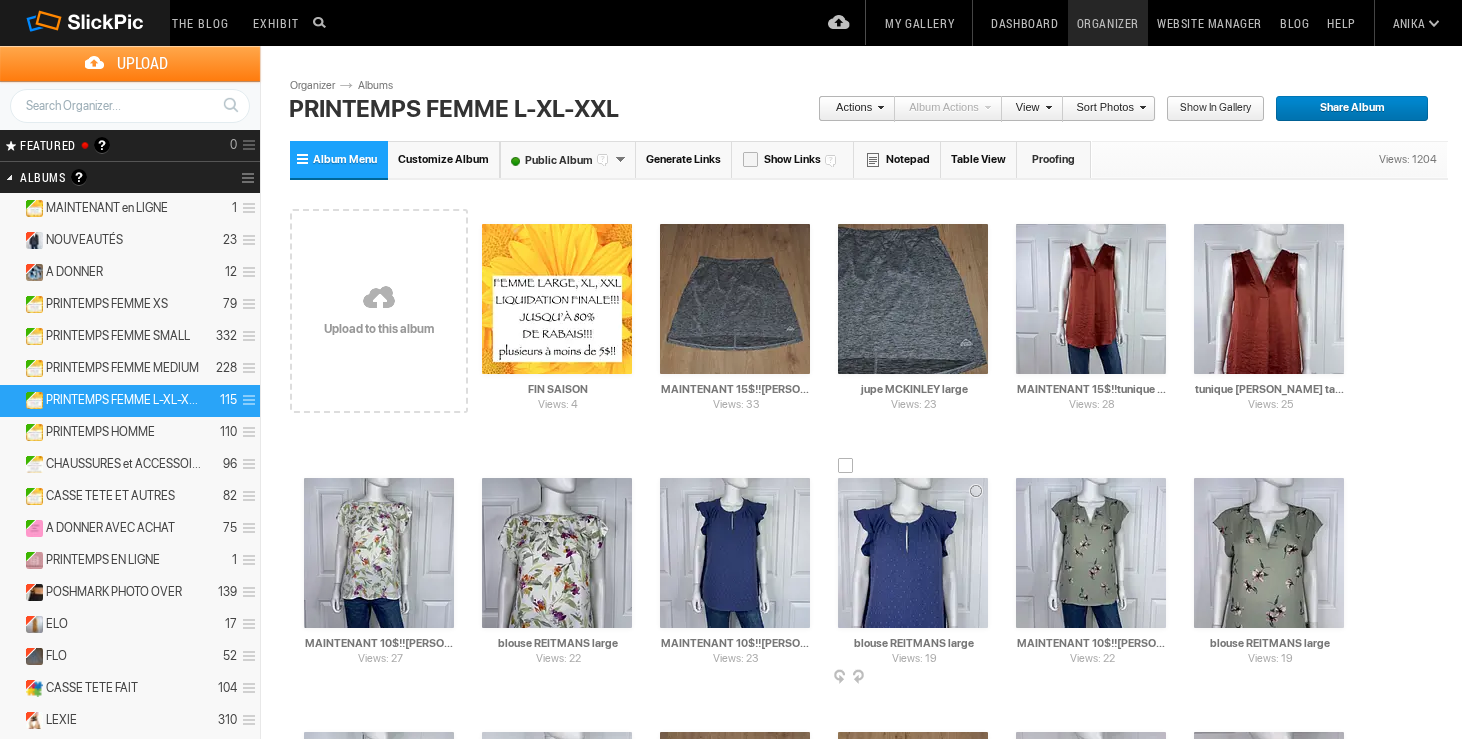 click at bounding box center [913, 553] 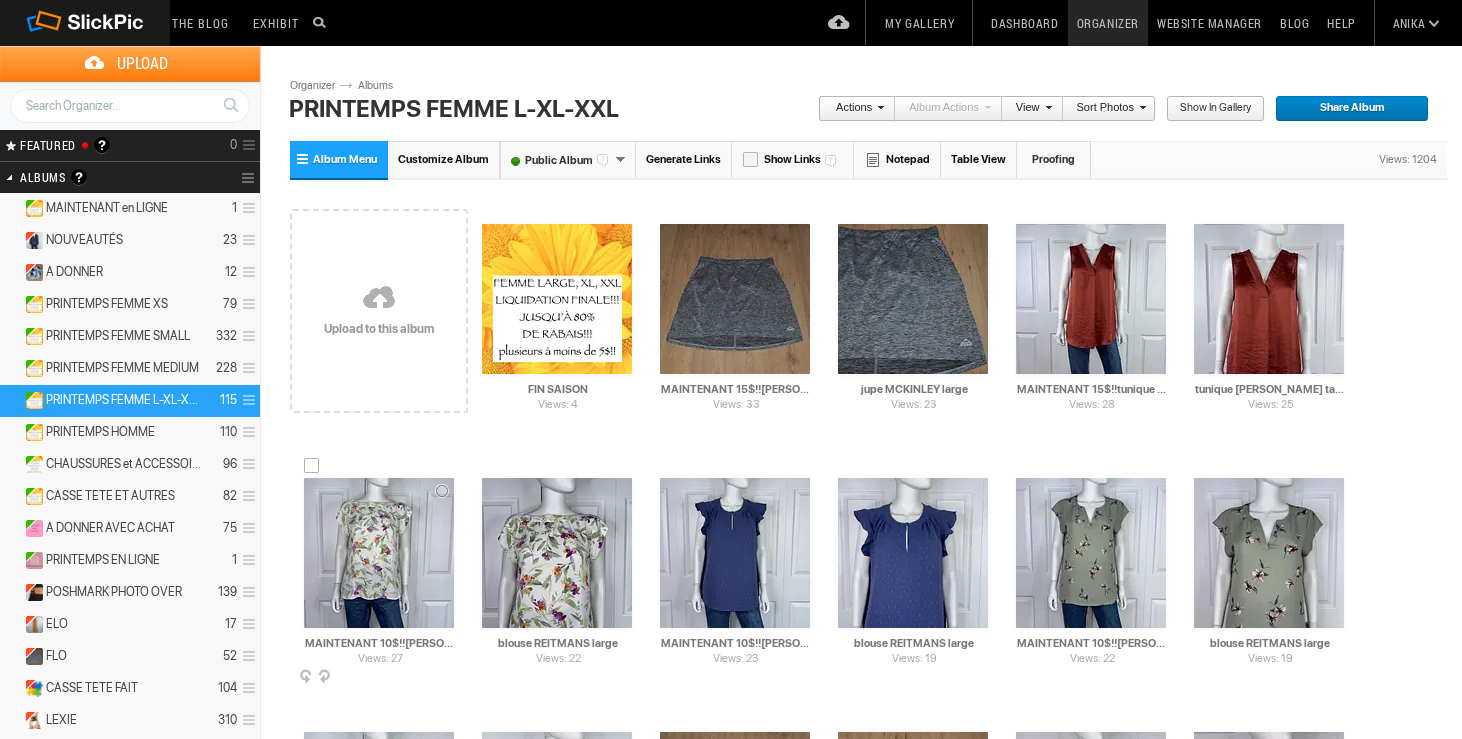 click at bounding box center (312, 466) 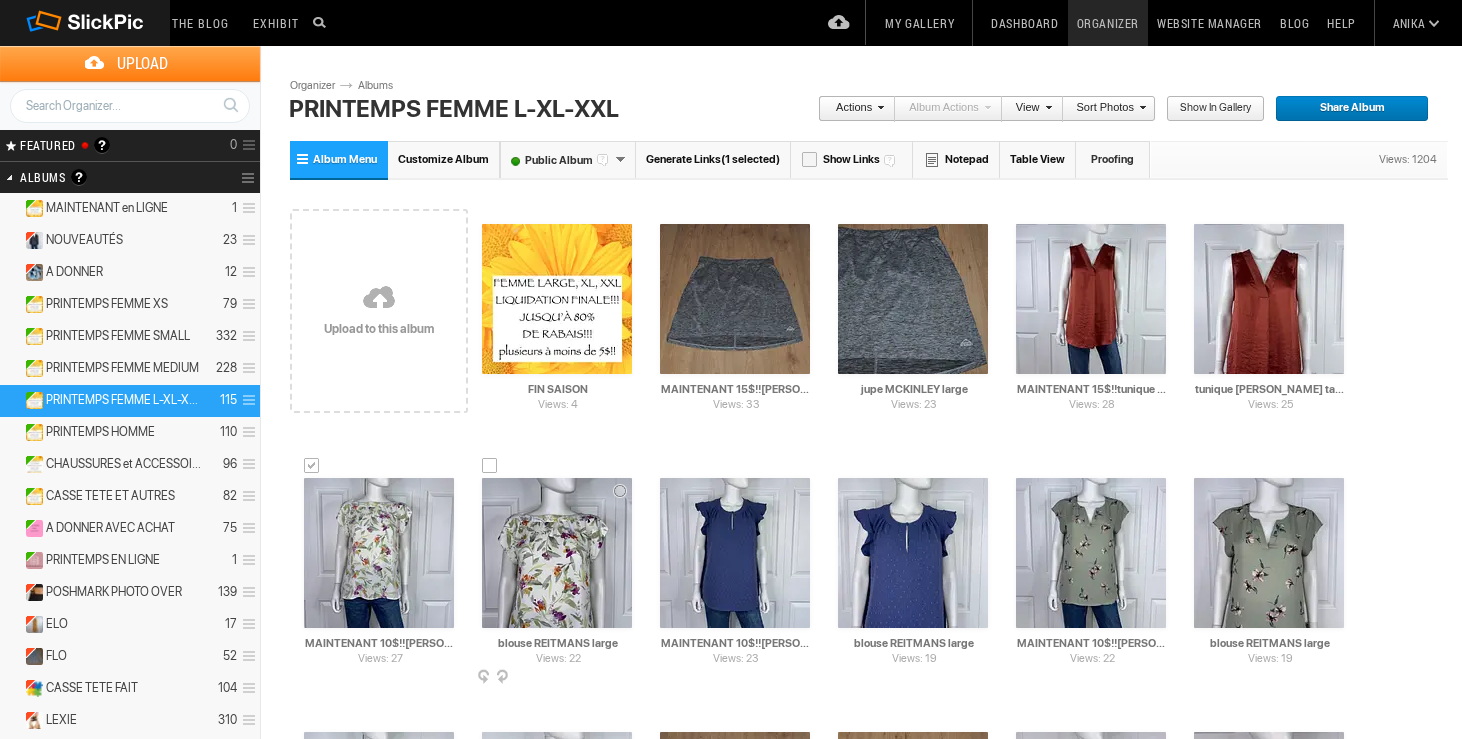 click at bounding box center (490, 466) 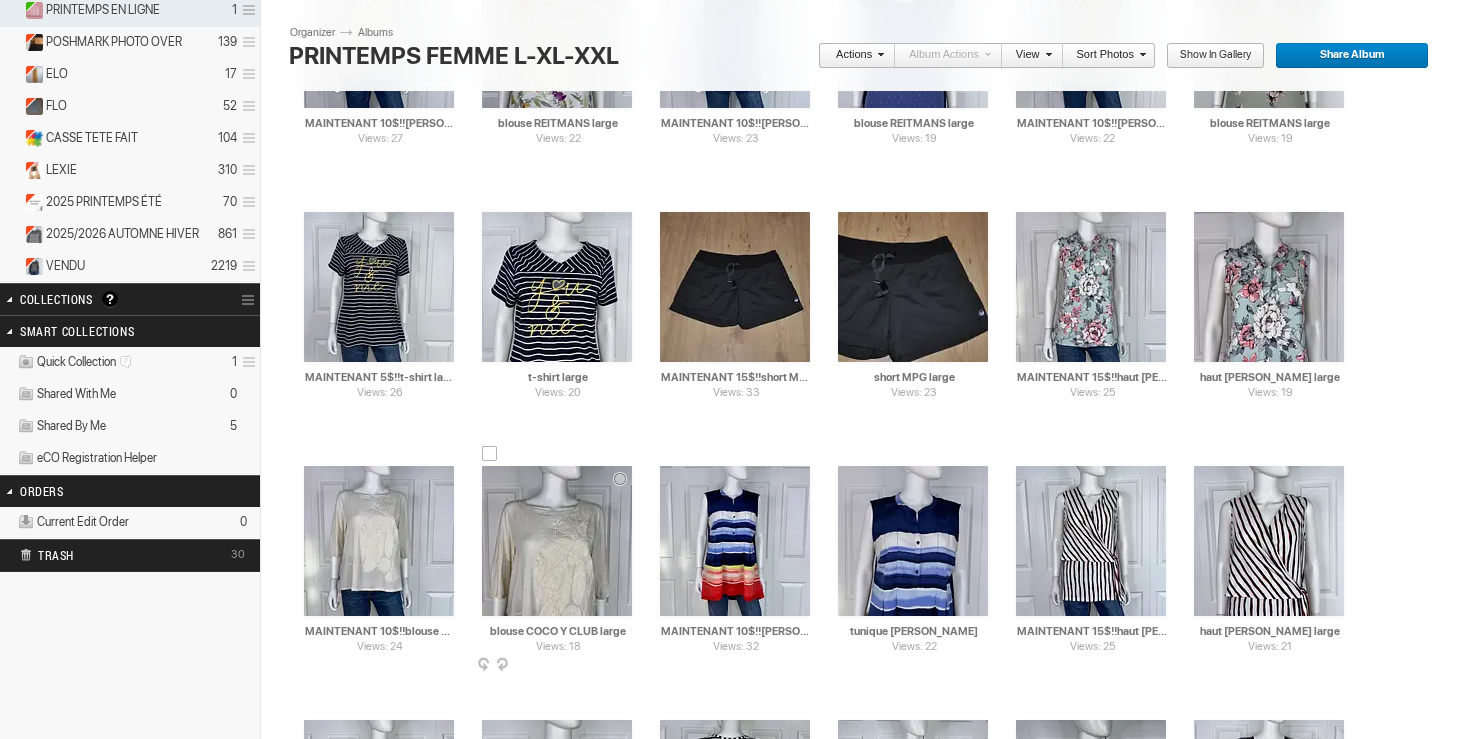 scroll, scrollTop: 563, scrollLeft: 0, axis: vertical 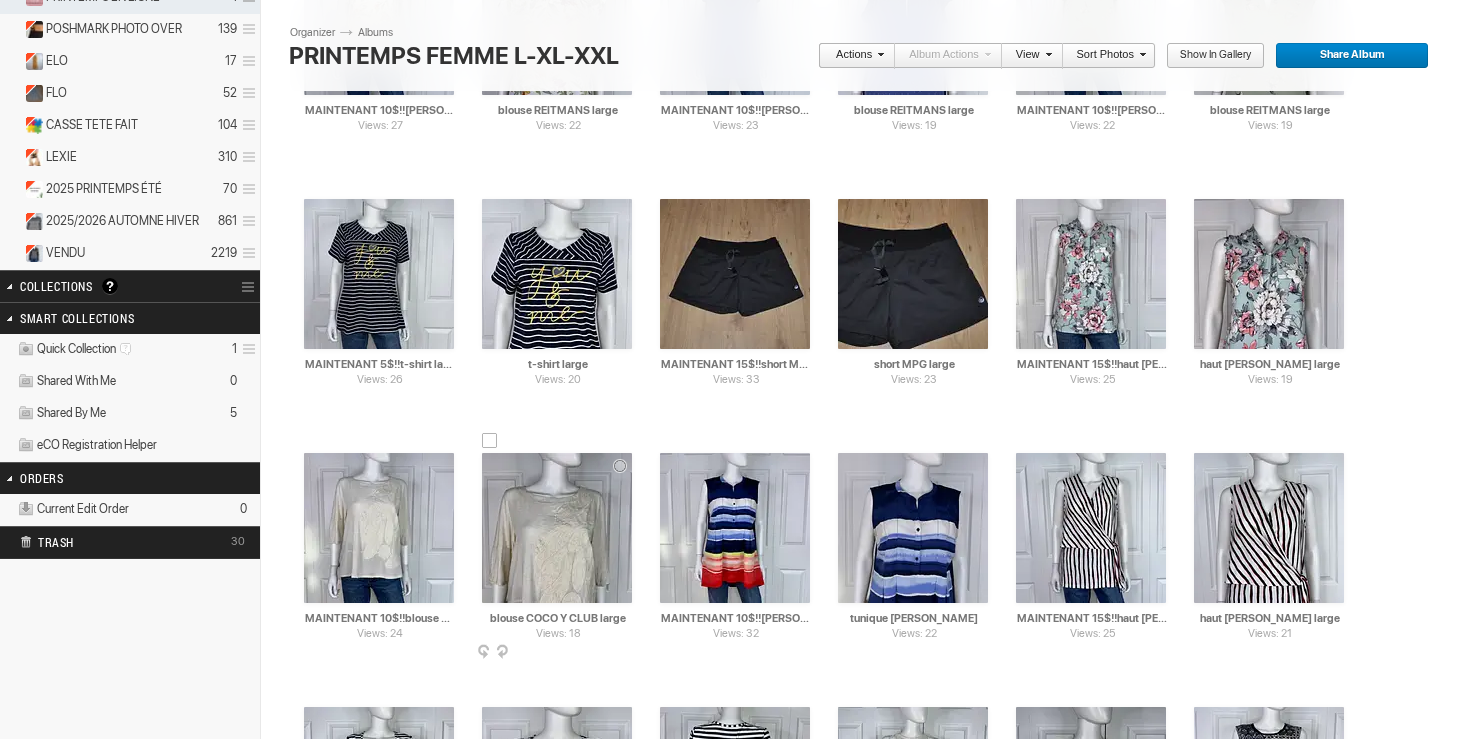 click at bounding box center (490, 441) 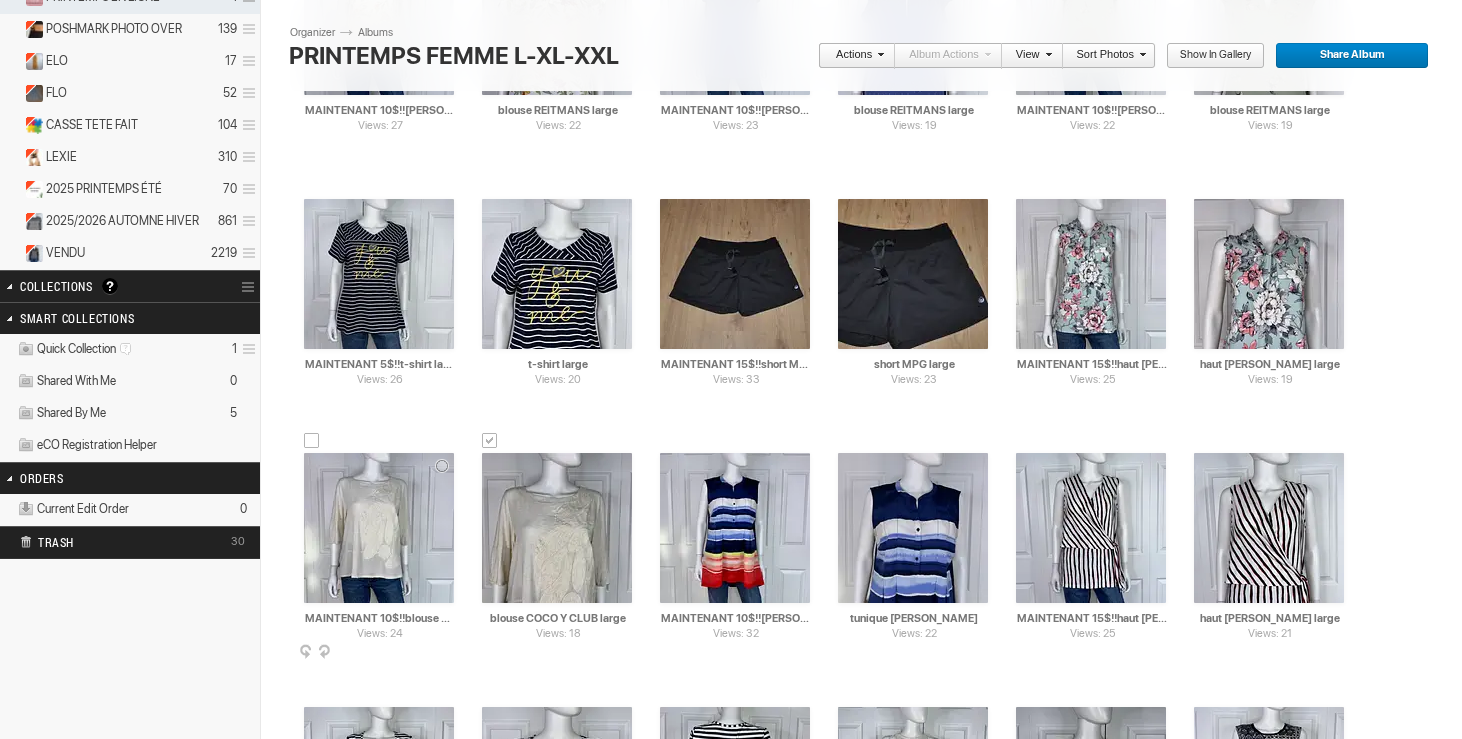 click at bounding box center [312, 441] 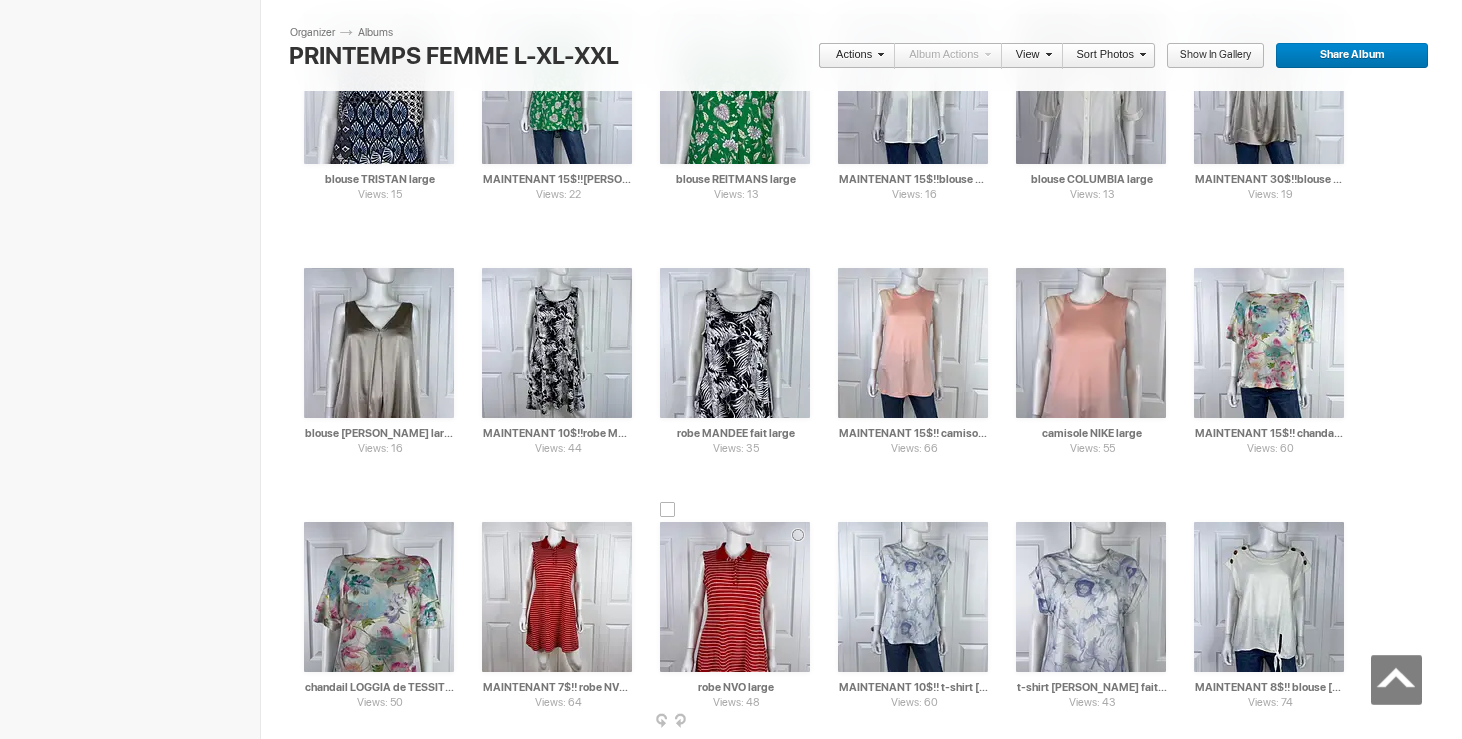 scroll, scrollTop: 1530, scrollLeft: 0, axis: vertical 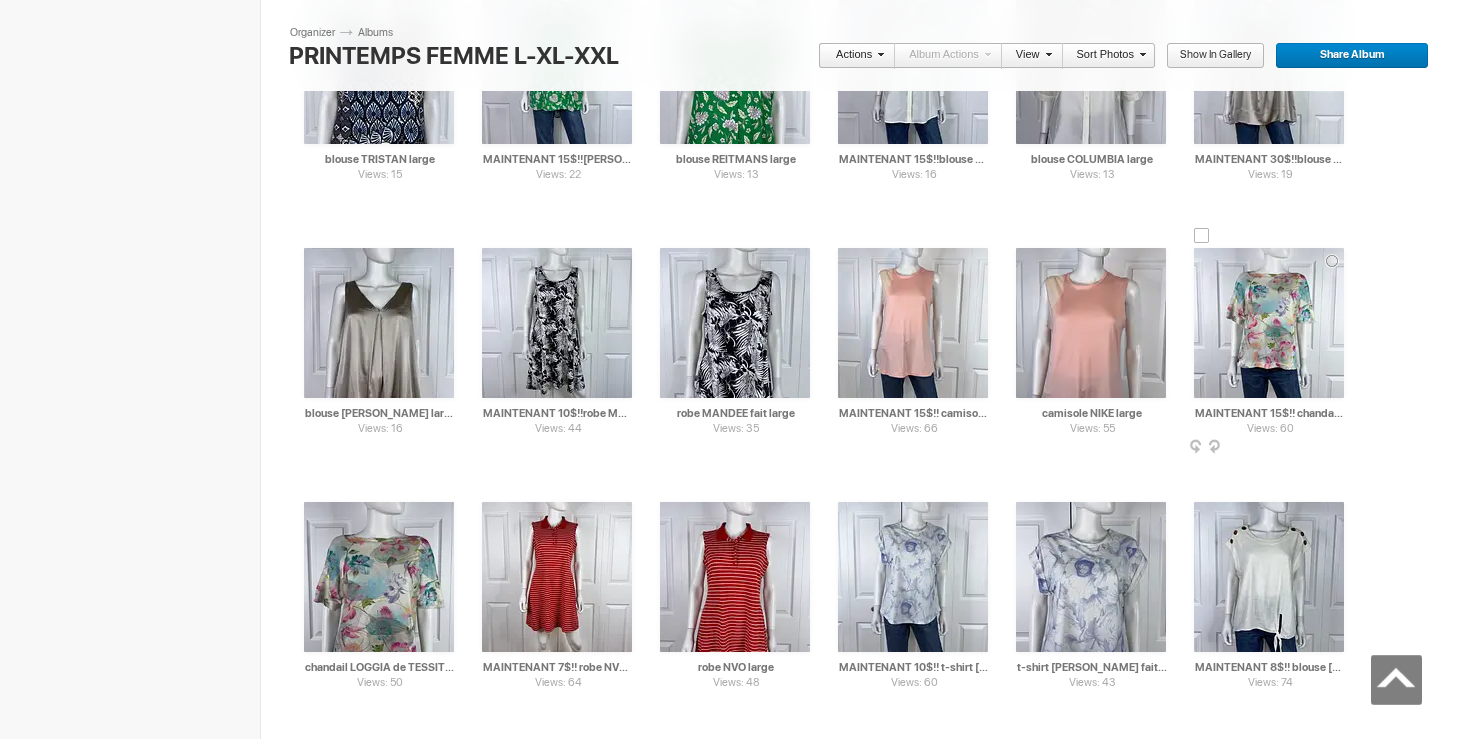 click at bounding box center [1202, 236] 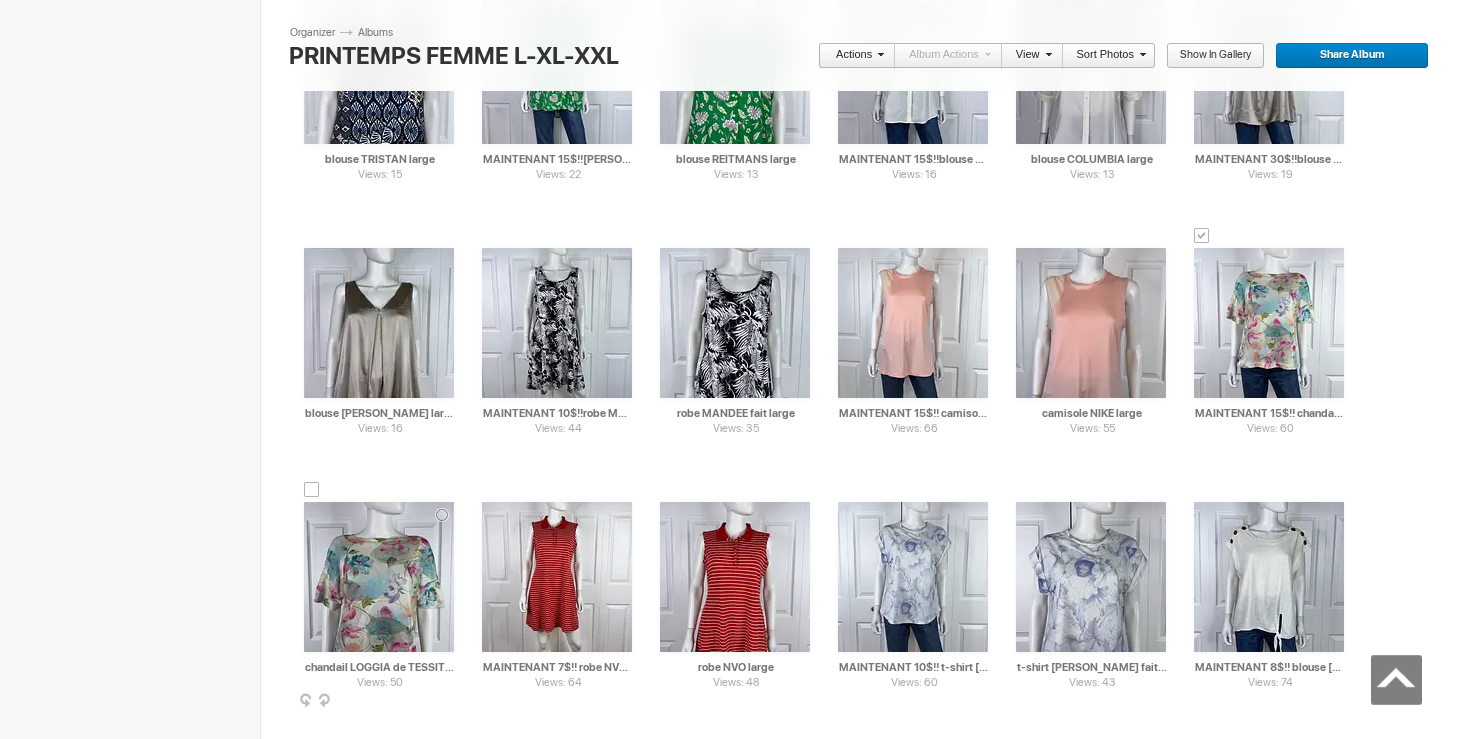 click at bounding box center (312, 490) 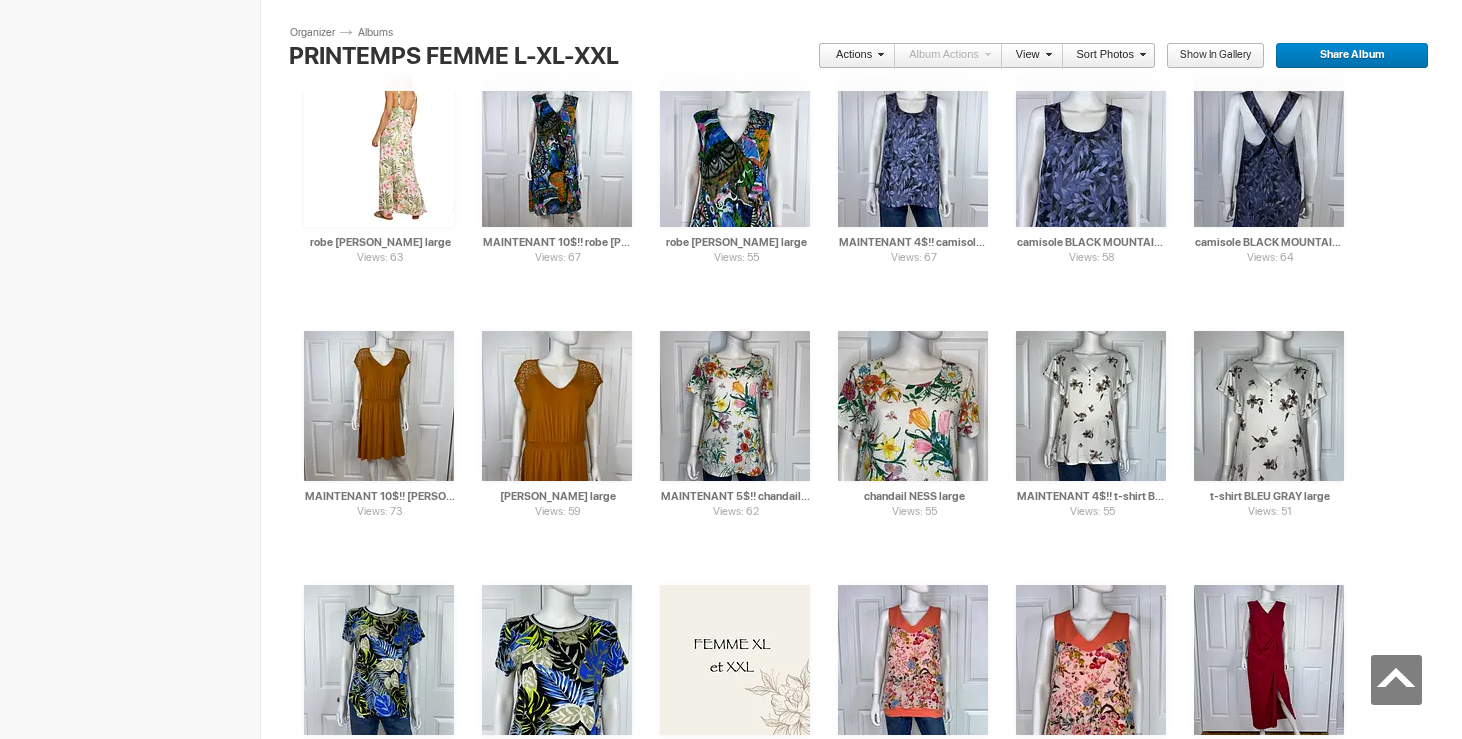 scroll, scrollTop: 2467, scrollLeft: 0, axis: vertical 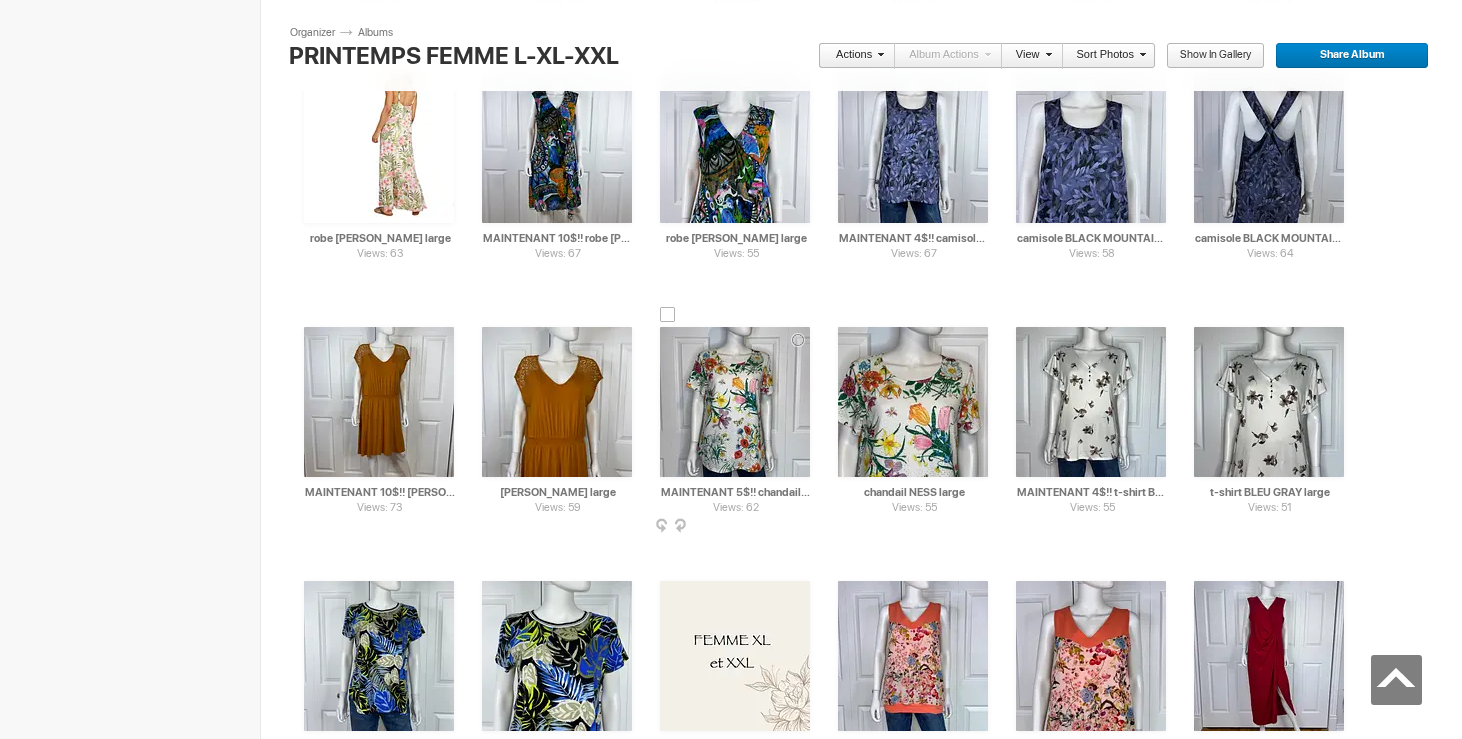 click at bounding box center (668, 315) 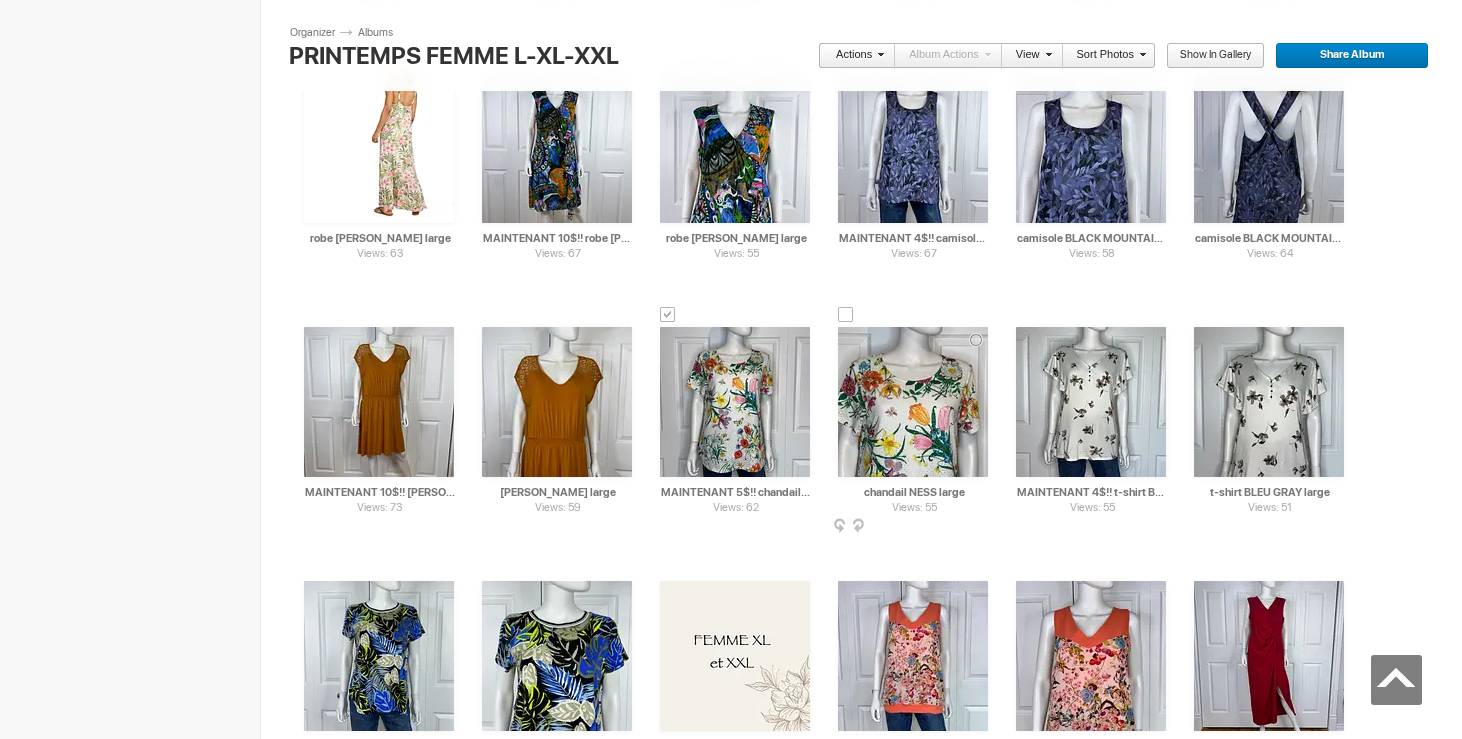 click at bounding box center [846, 315] 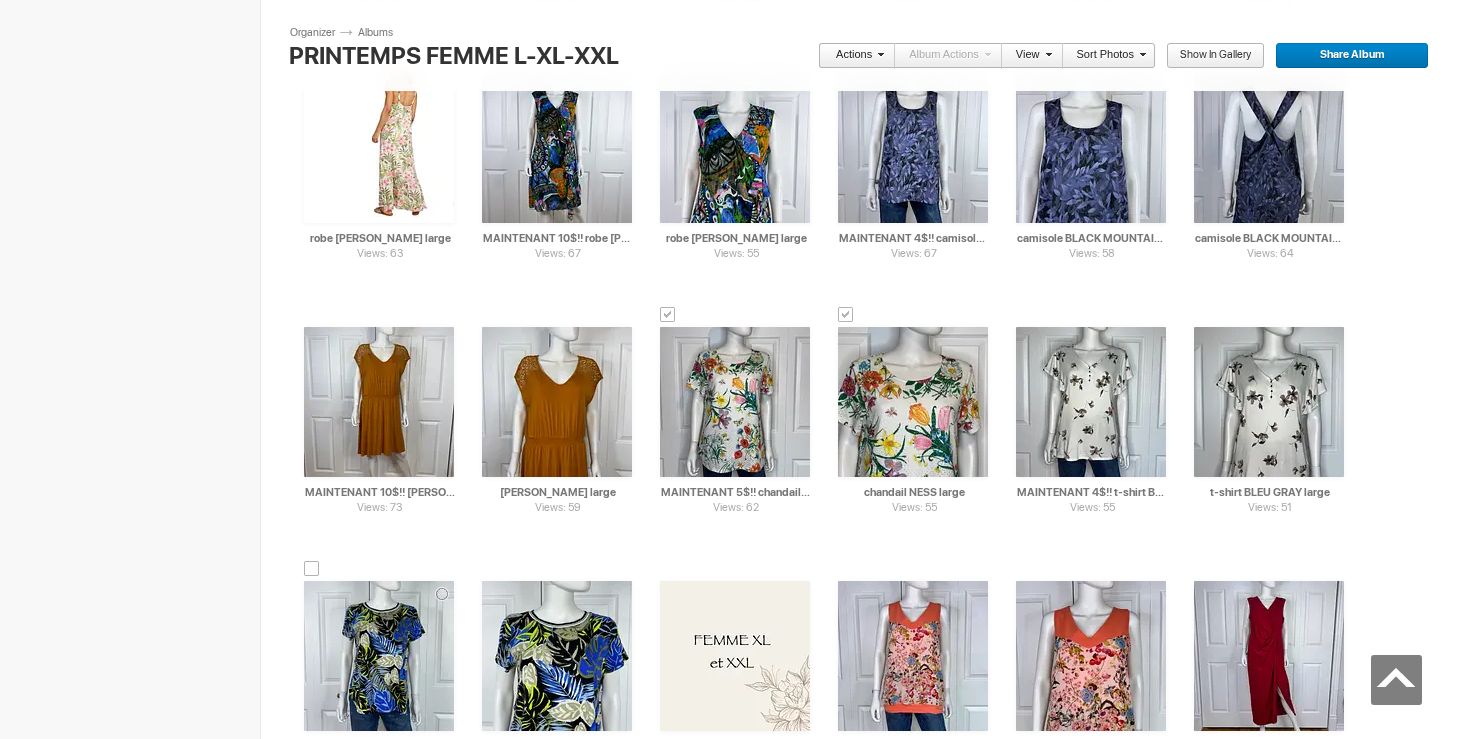 click at bounding box center [312, 569] 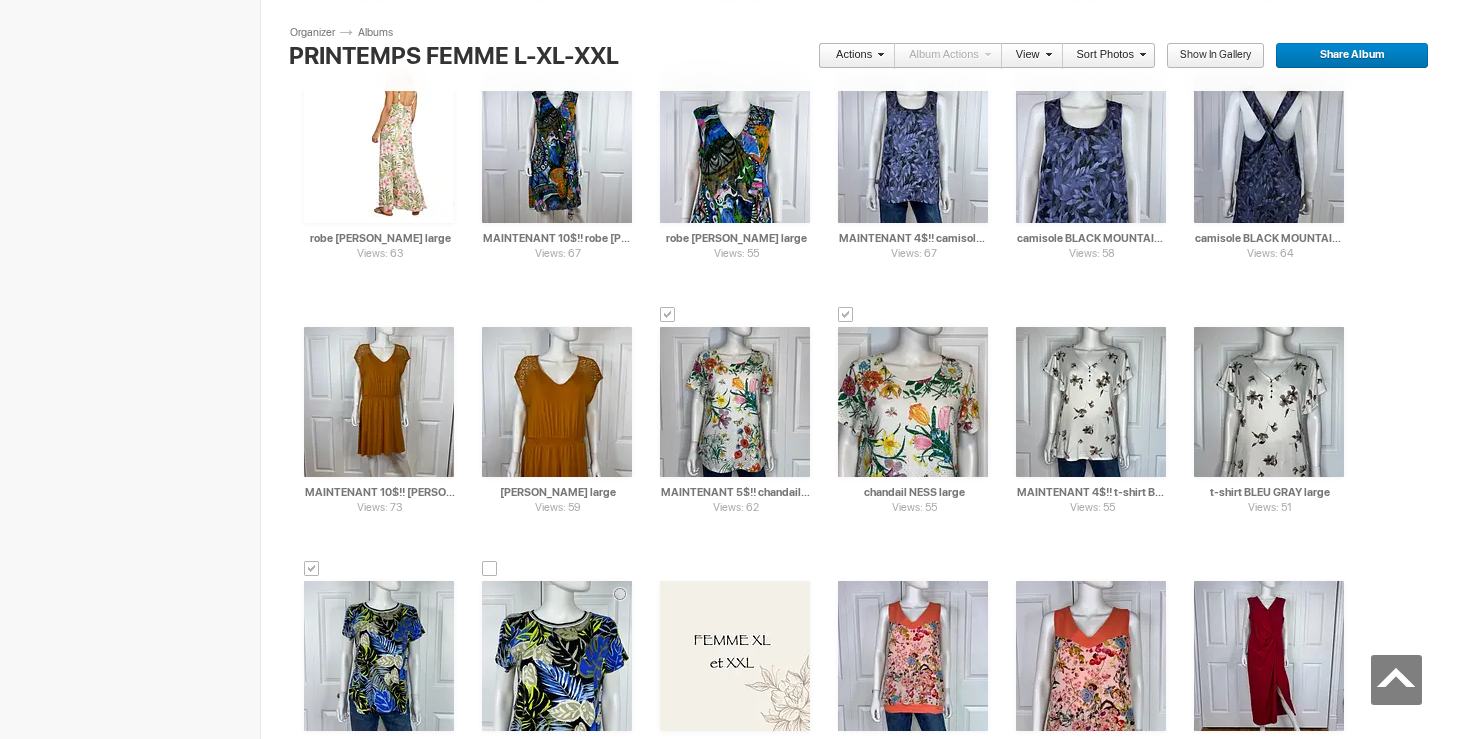 click at bounding box center [490, 569] 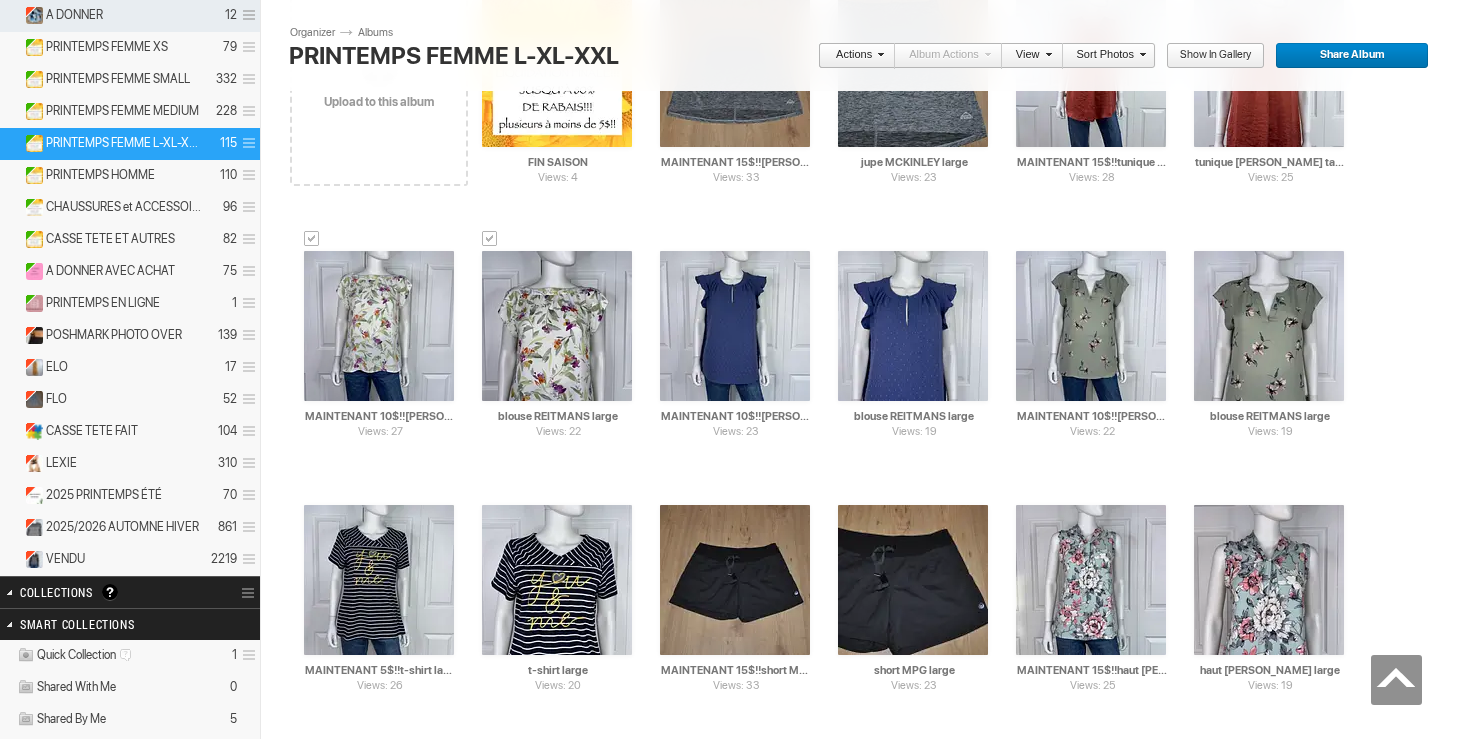 scroll, scrollTop: 0, scrollLeft: 0, axis: both 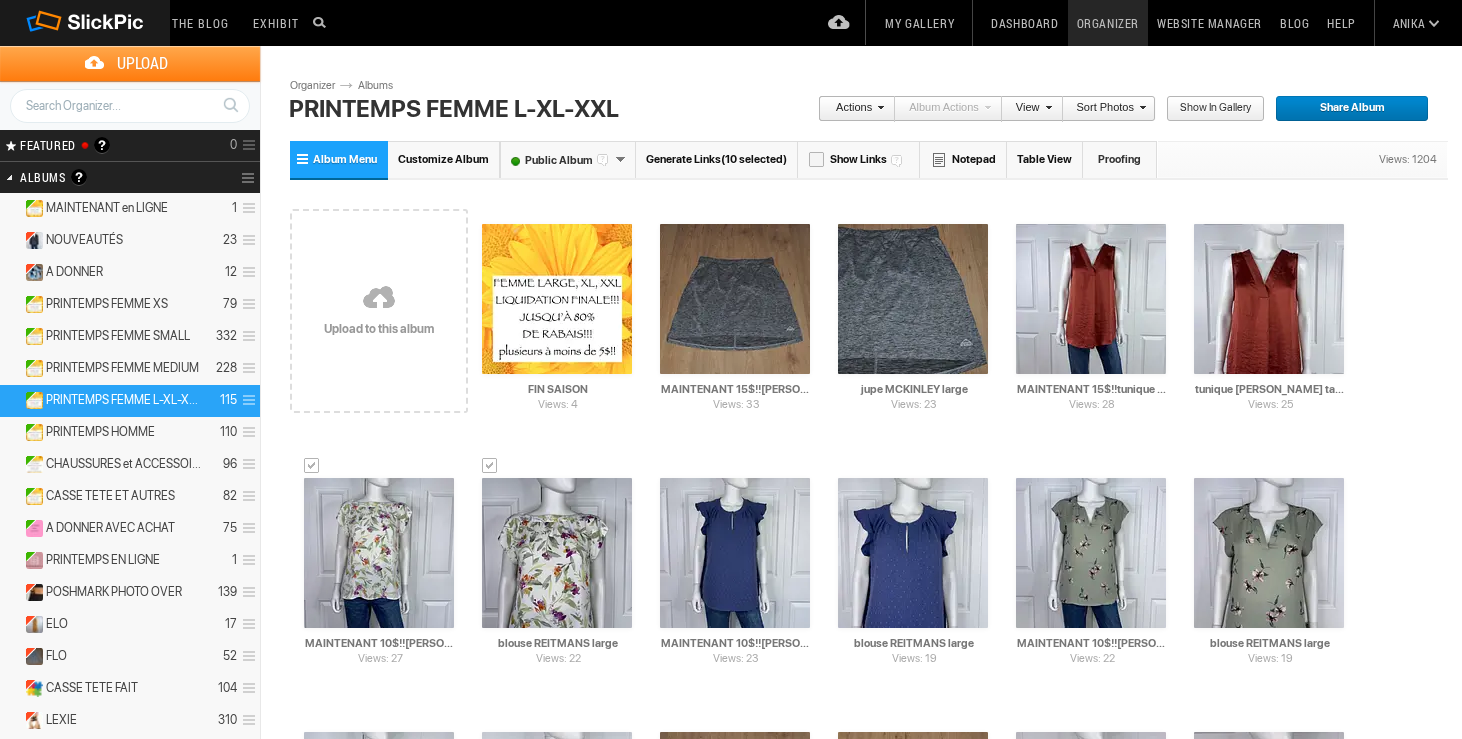 click at bounding box center (878, 107) 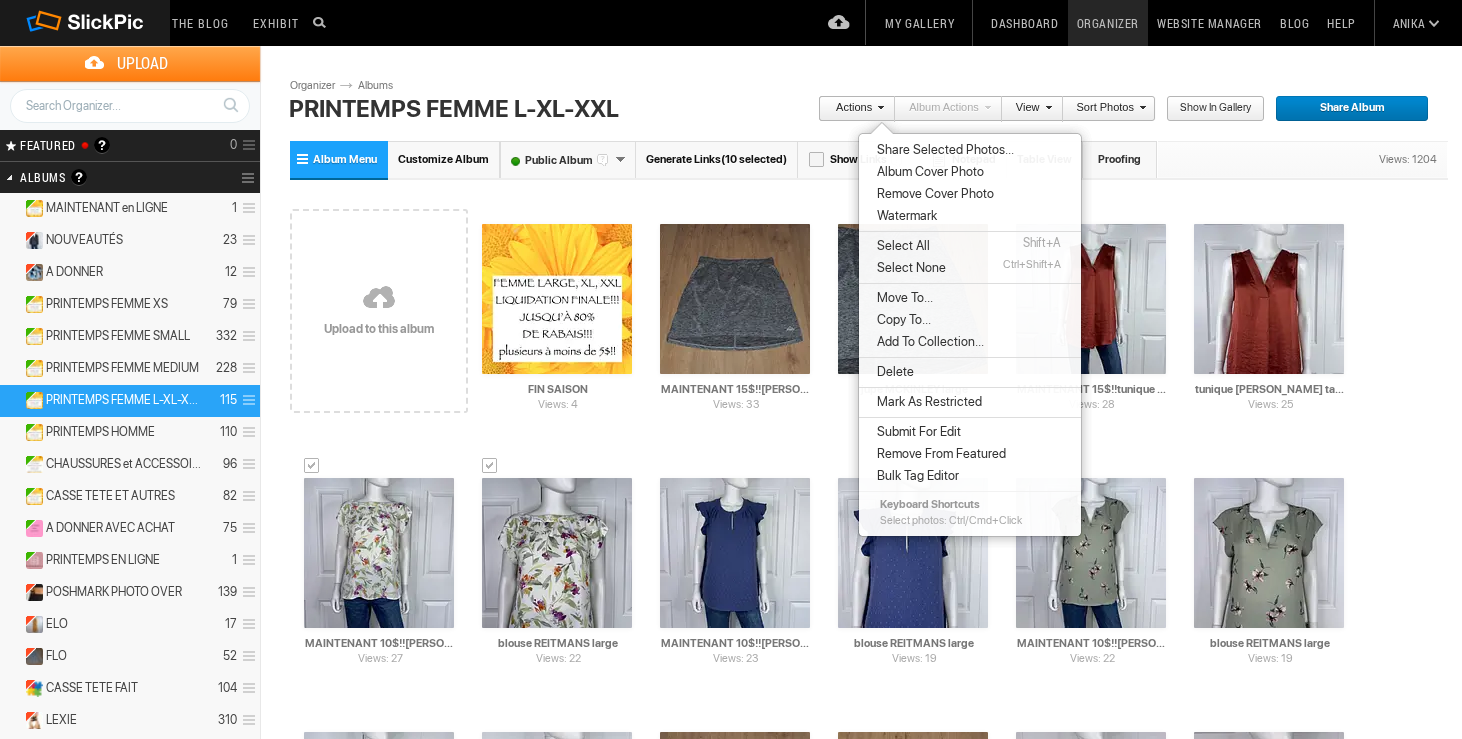 click on "Move To..." at bounding box center (902, 298) 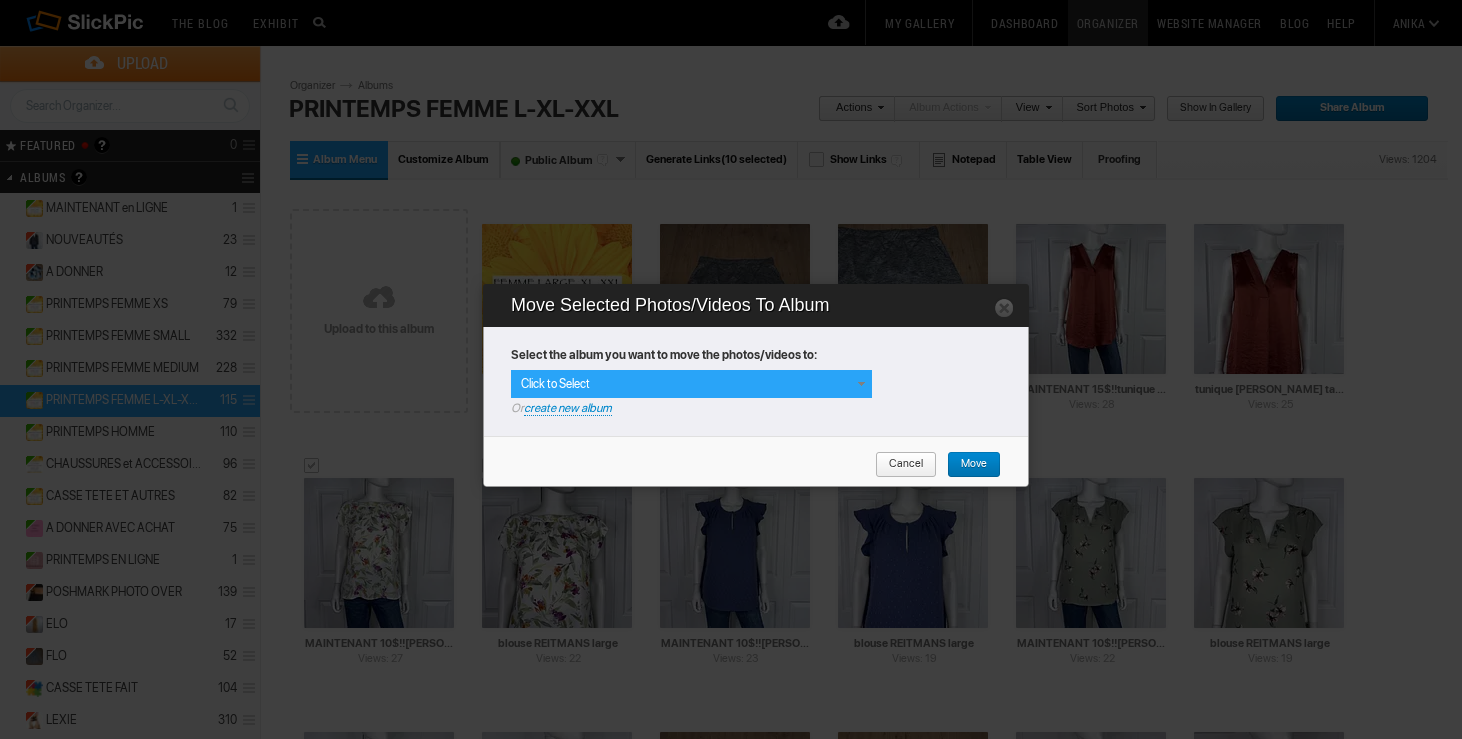 click on "Click to Select" at bounding box center (691, 384) 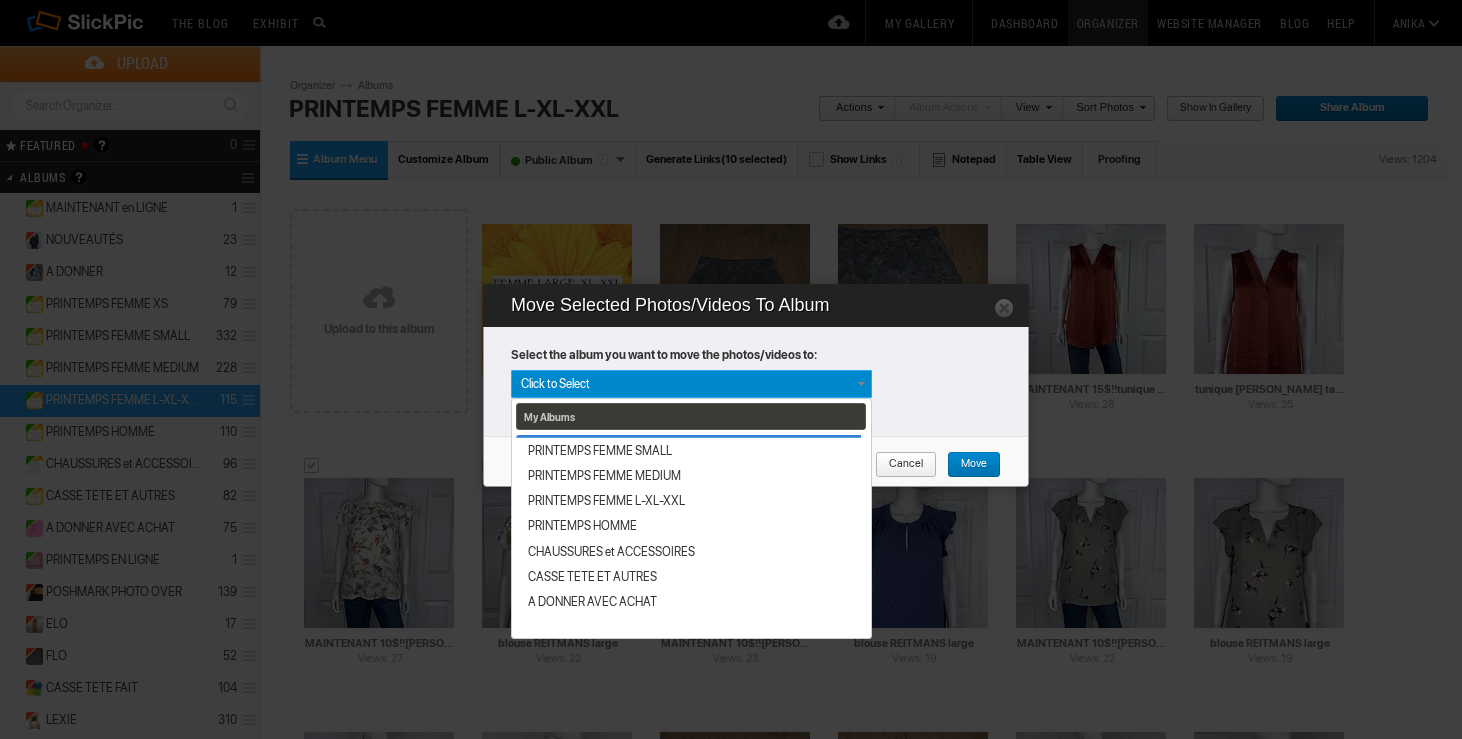scroll, scrollTop: 340, scrollLeft: 0, axis: vertical 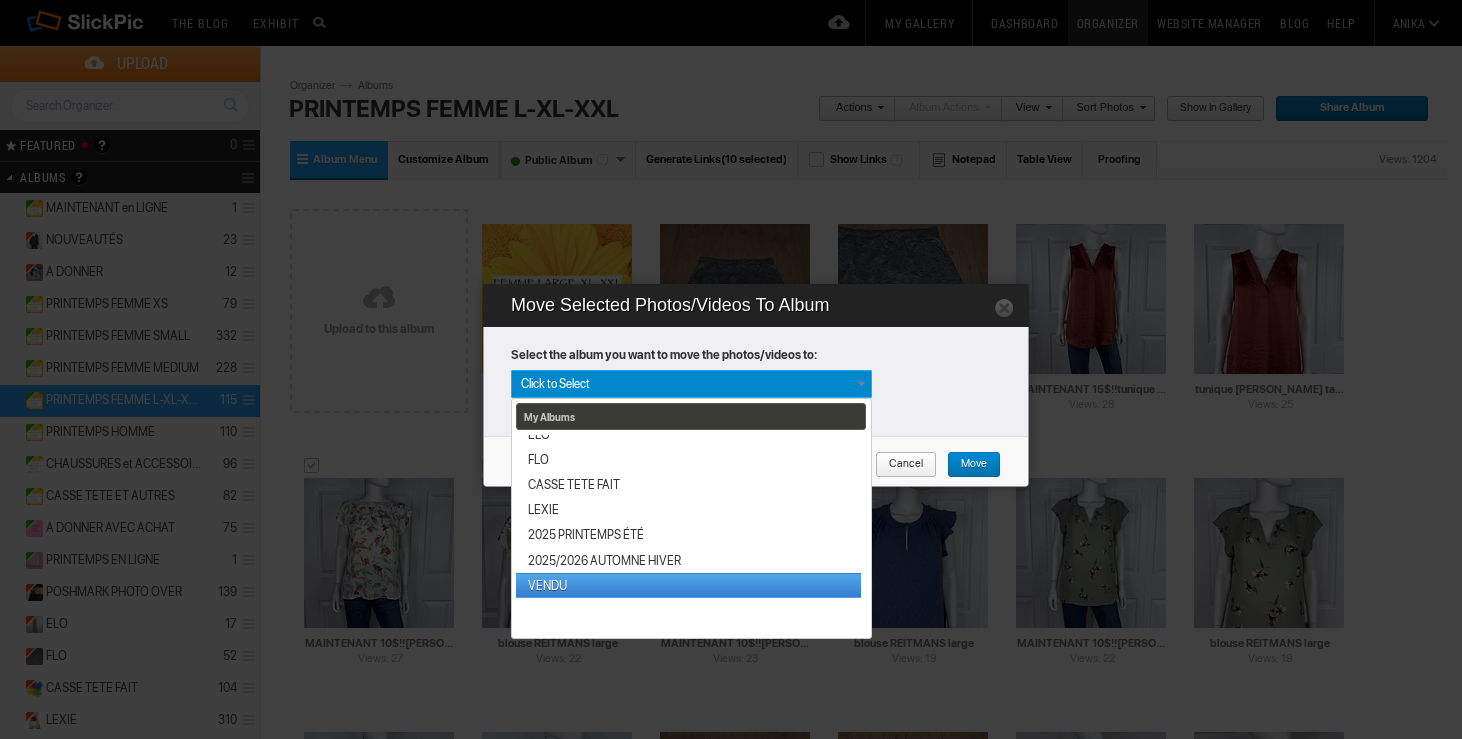 click on "VENDU" at bounding box center [688, 585] 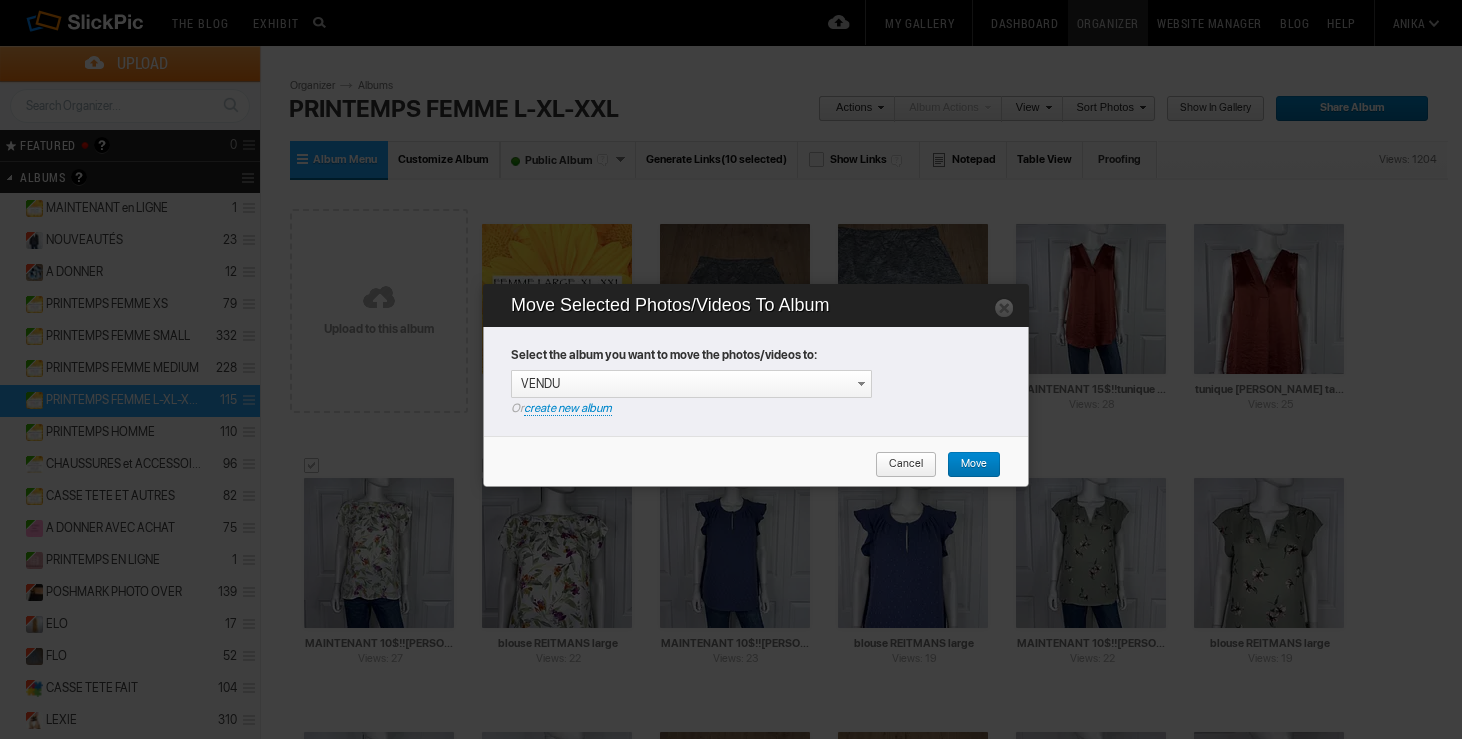 click on "Move" at bounding box center [974, 465] 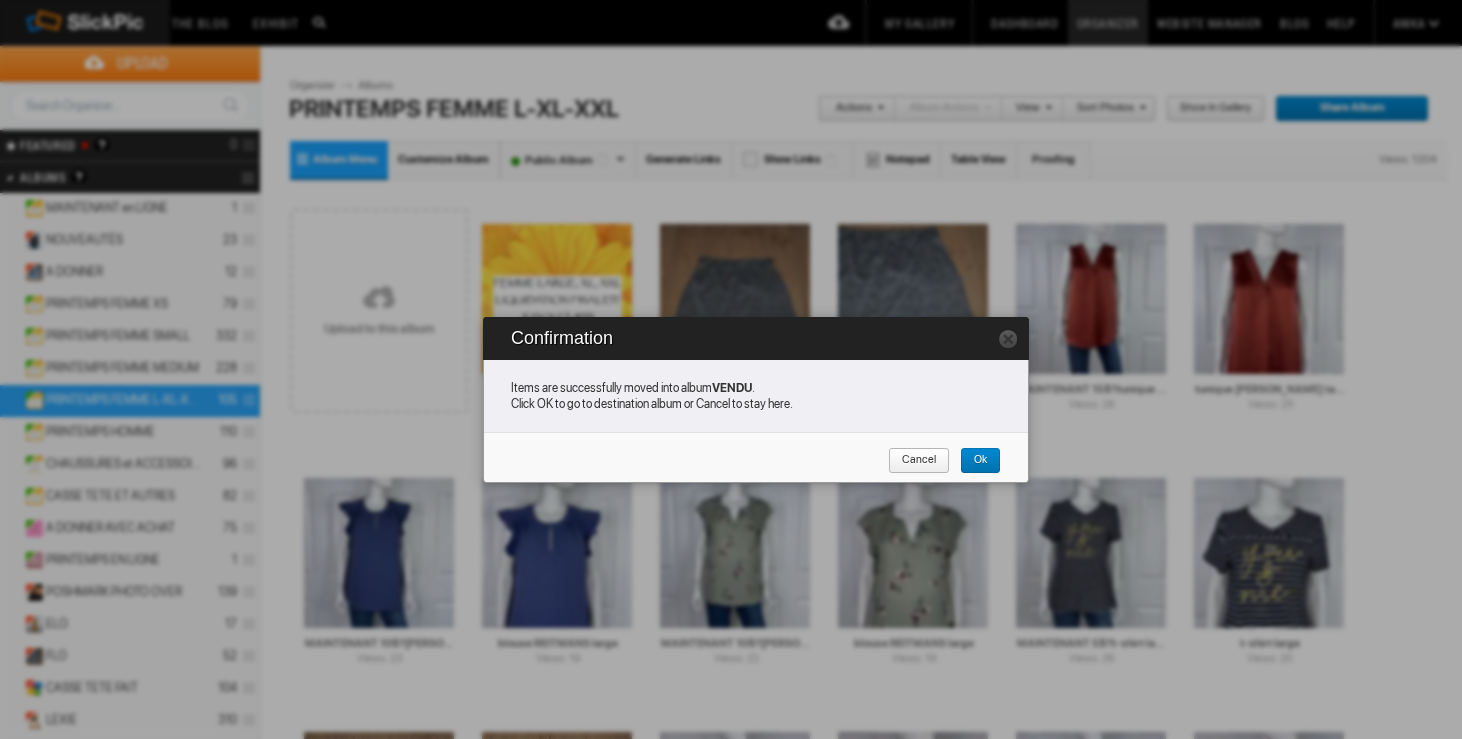 click on "Cancel" at bounding box center [912, 461] 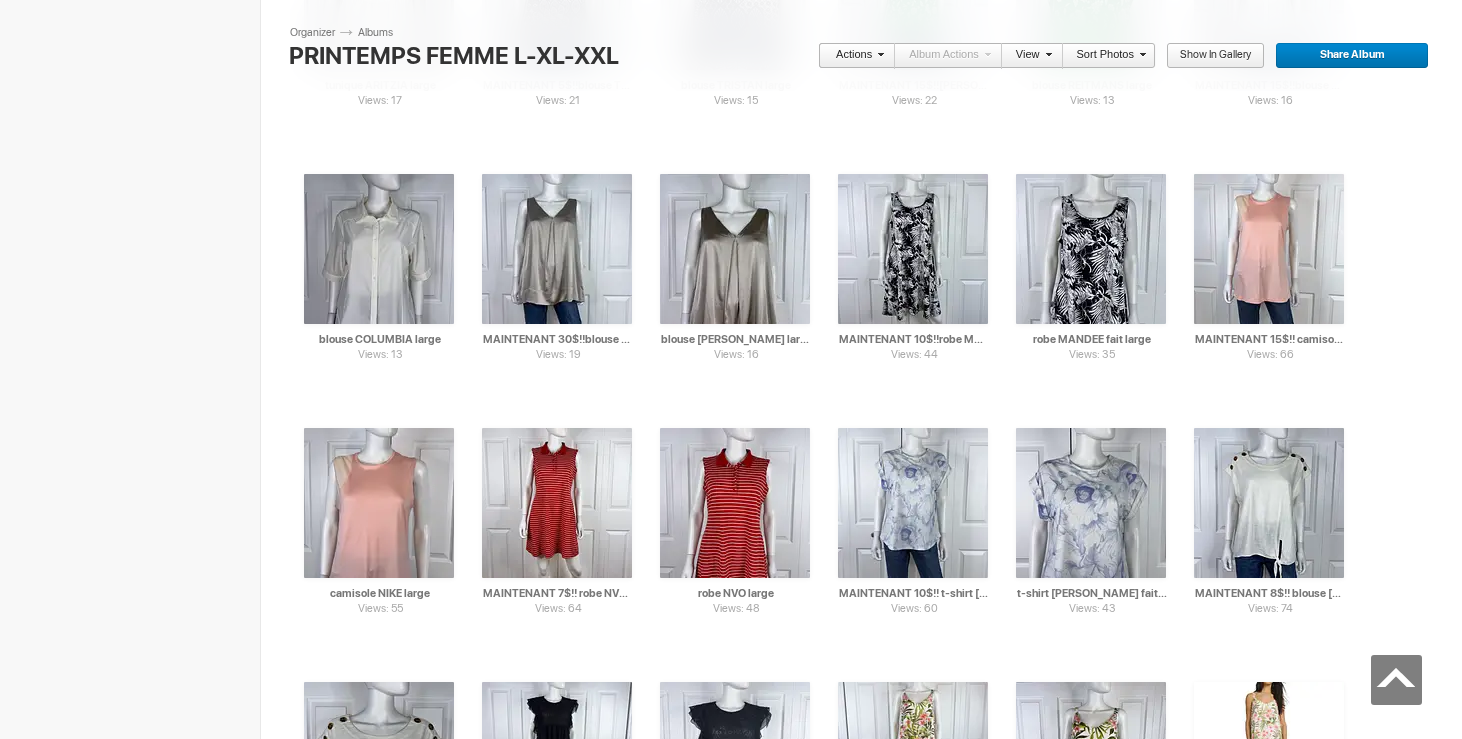scroll, scrollTop: 0, scrollLeft: 0, axis: both 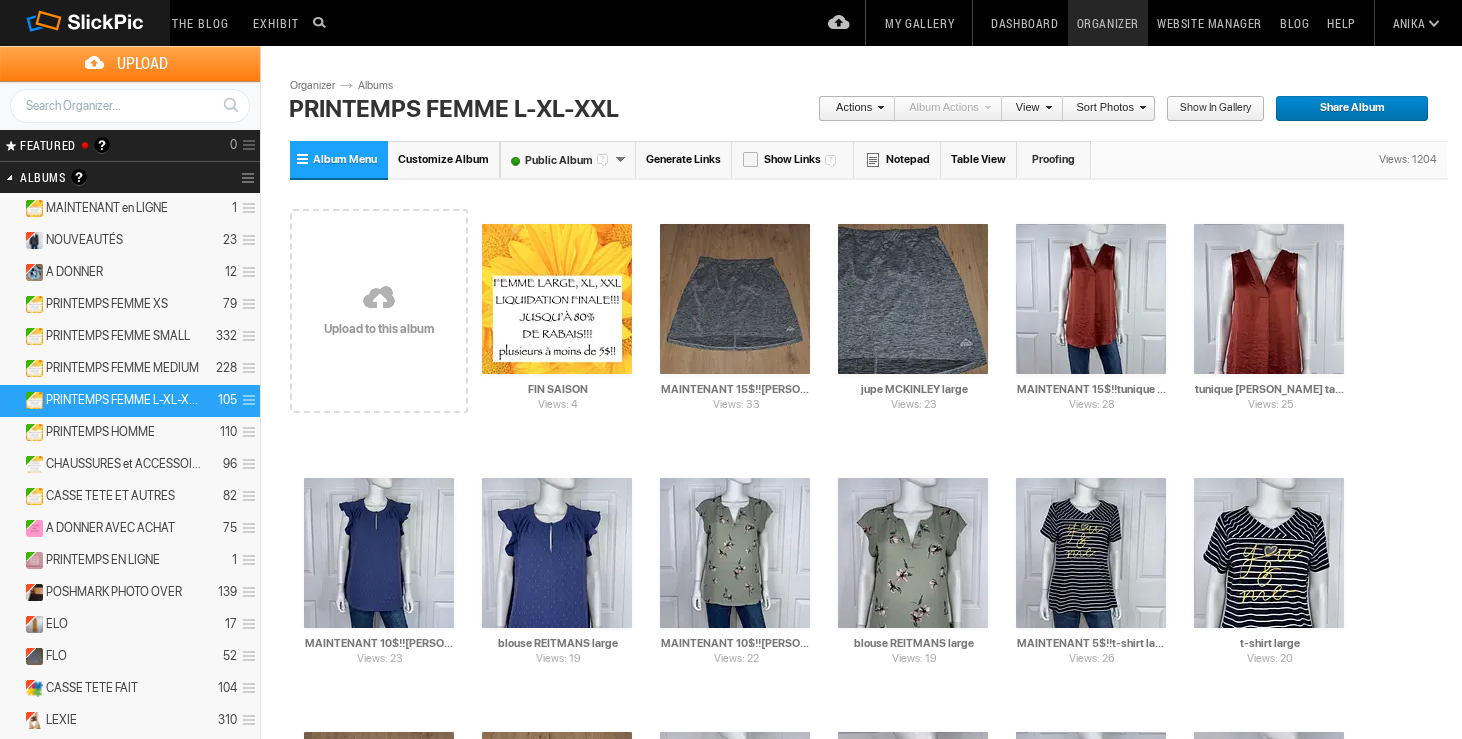 click on "Dashboard" at bounding box center [1024, 23] 